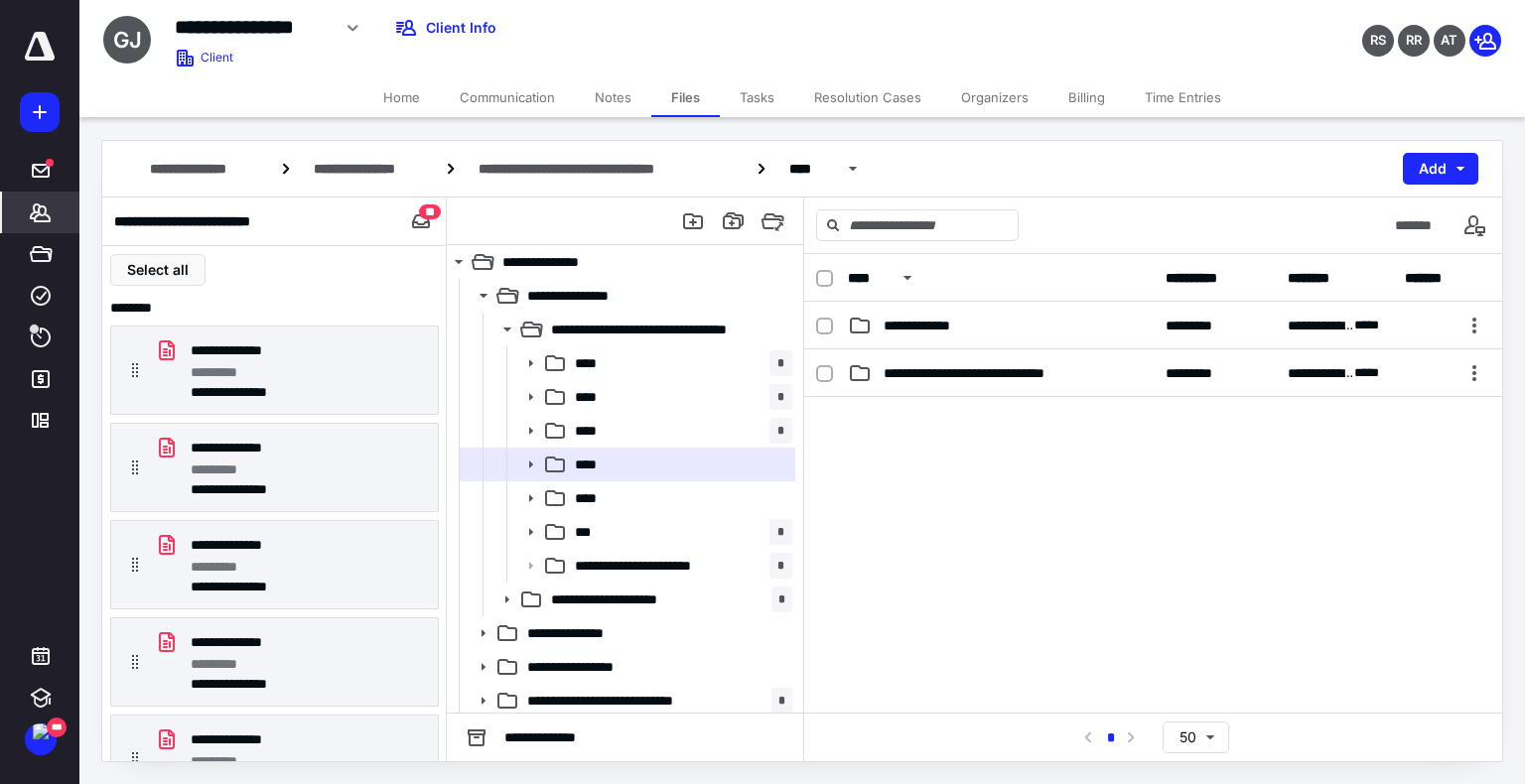 scroll, scrollTop: 0, scrollLeft: 0, axis: both 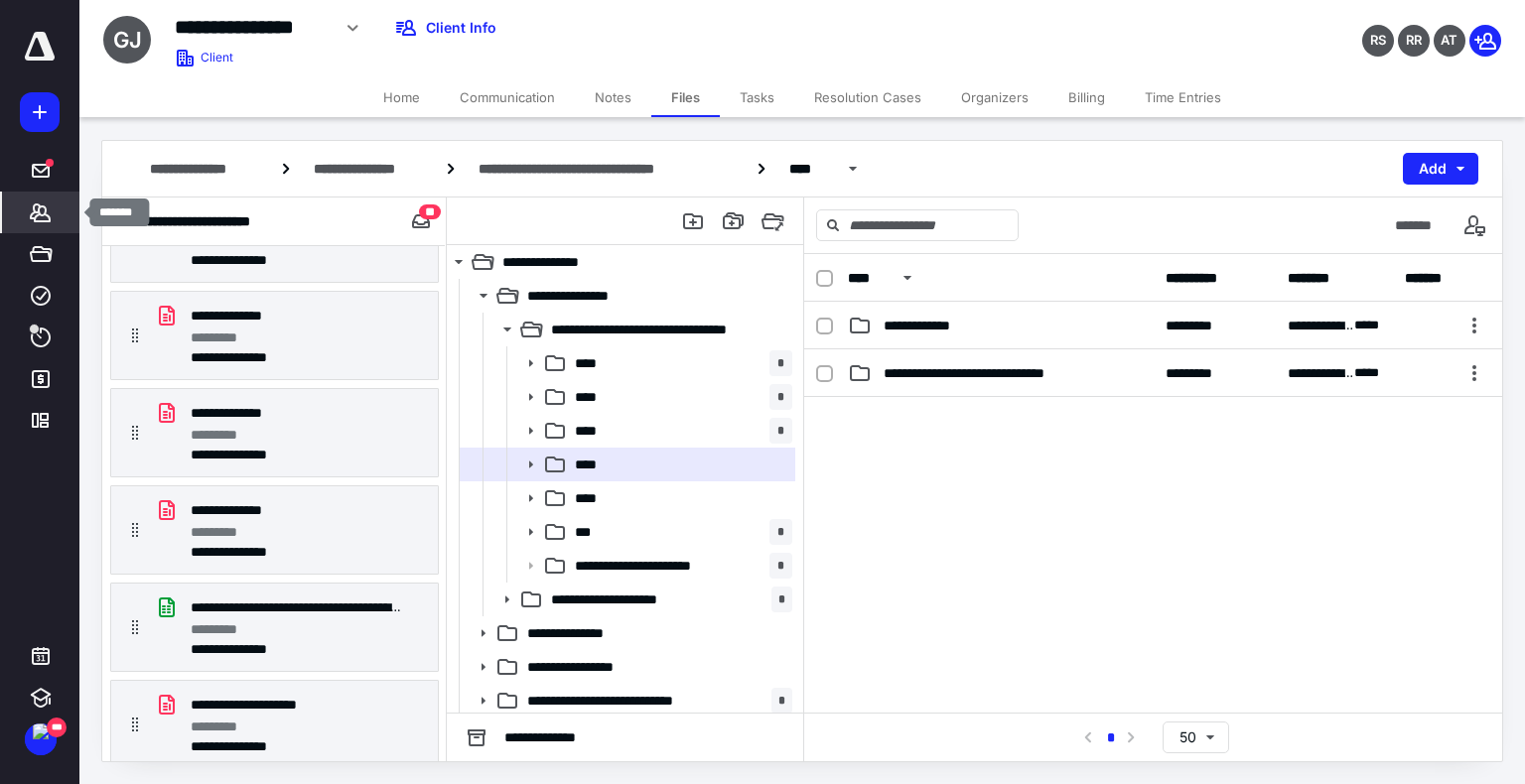 click 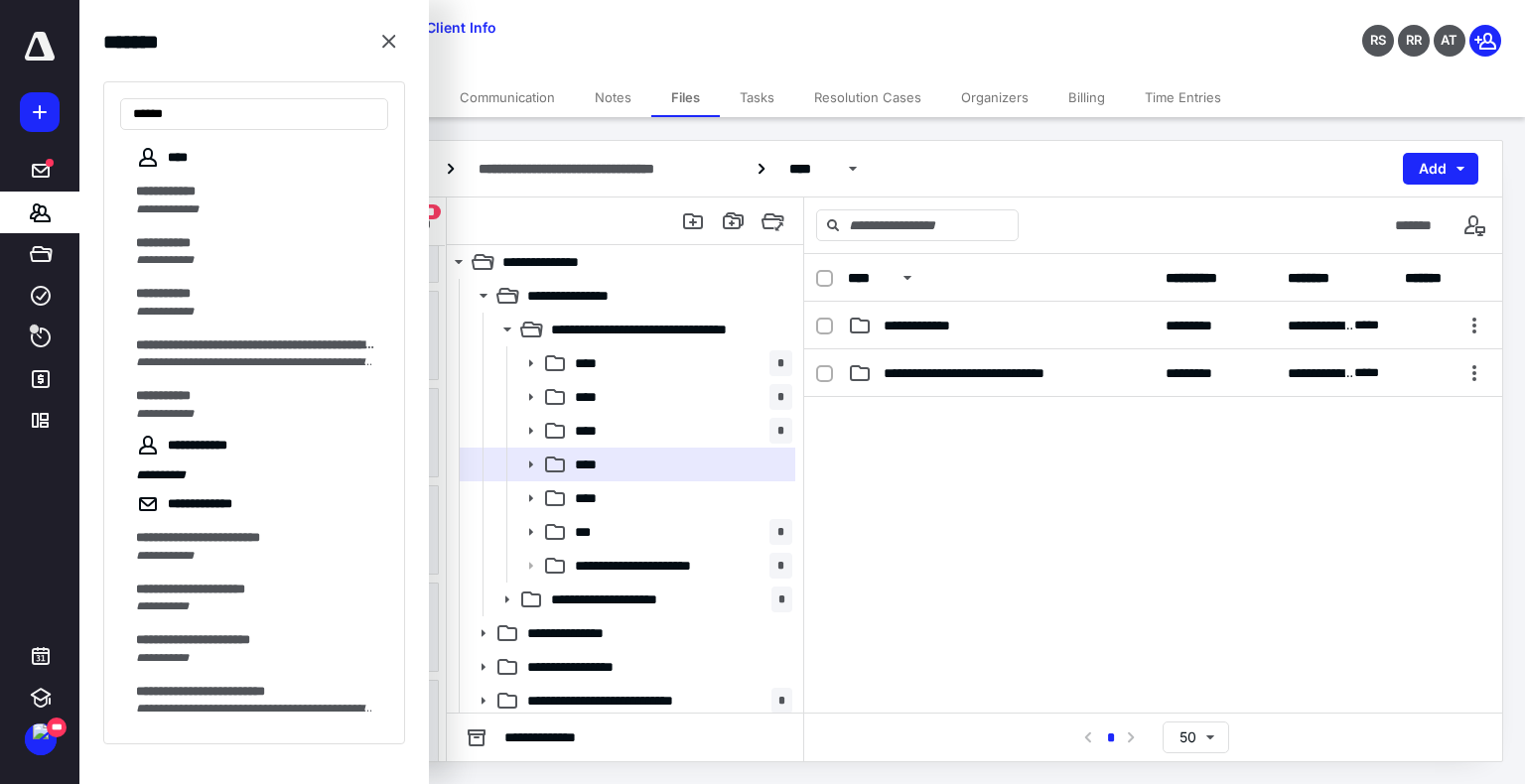 type on "*****" 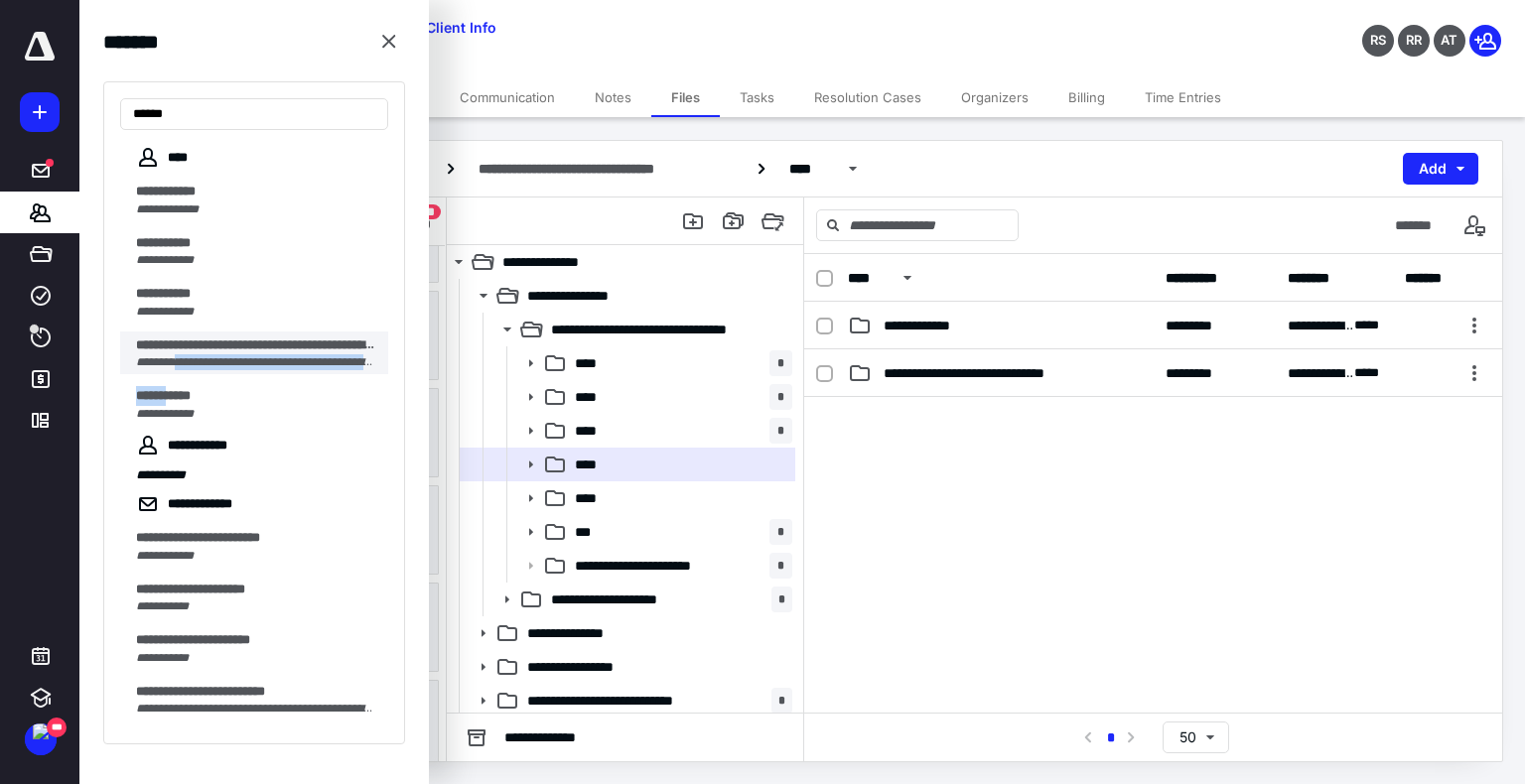 drag, startPoint x: 179, startPoint y: 380, endPoint x: 186, endPoint y: 358, distance: 23.086793 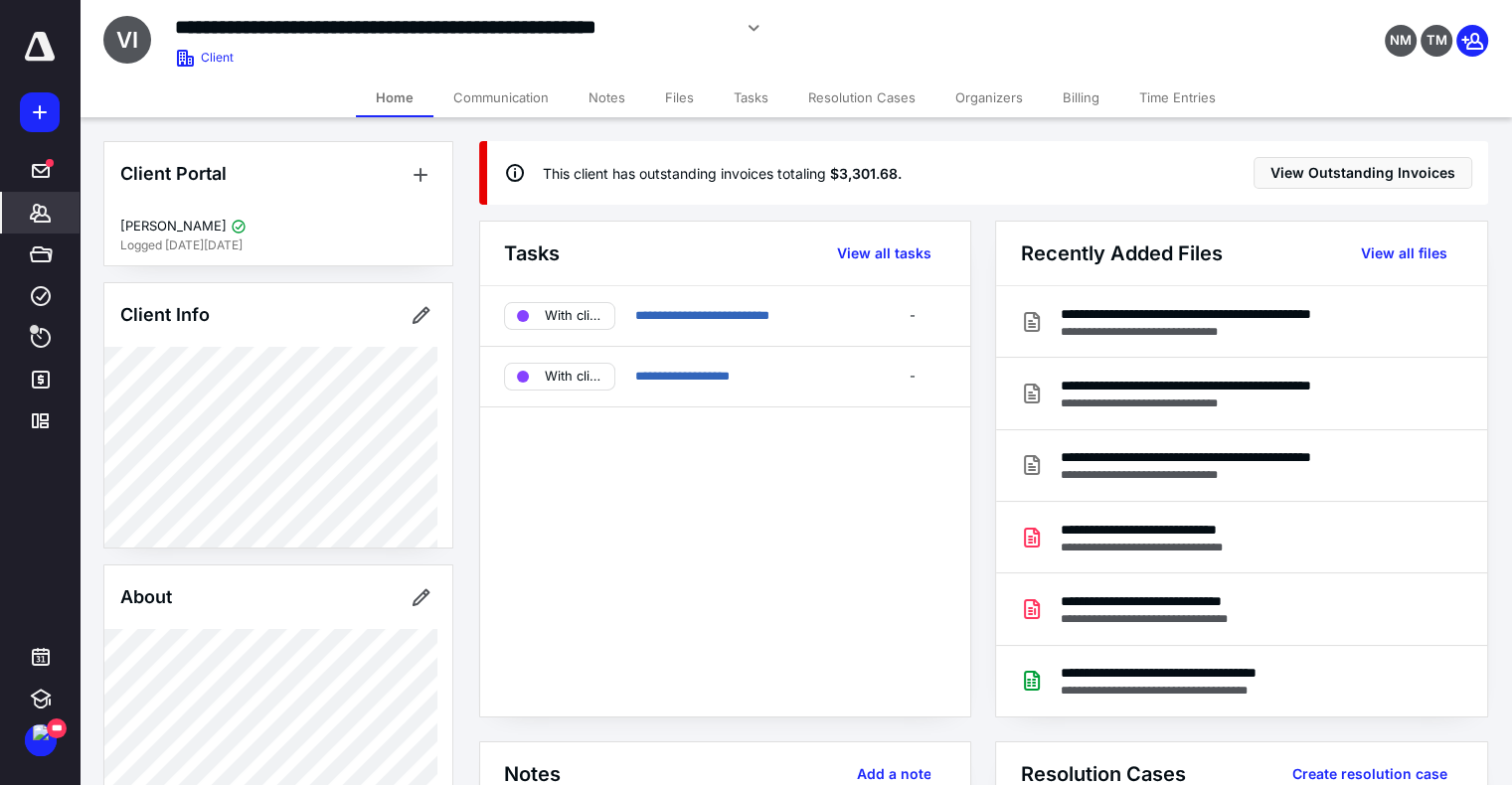 click on "Files" at bounding box center [679, 97] 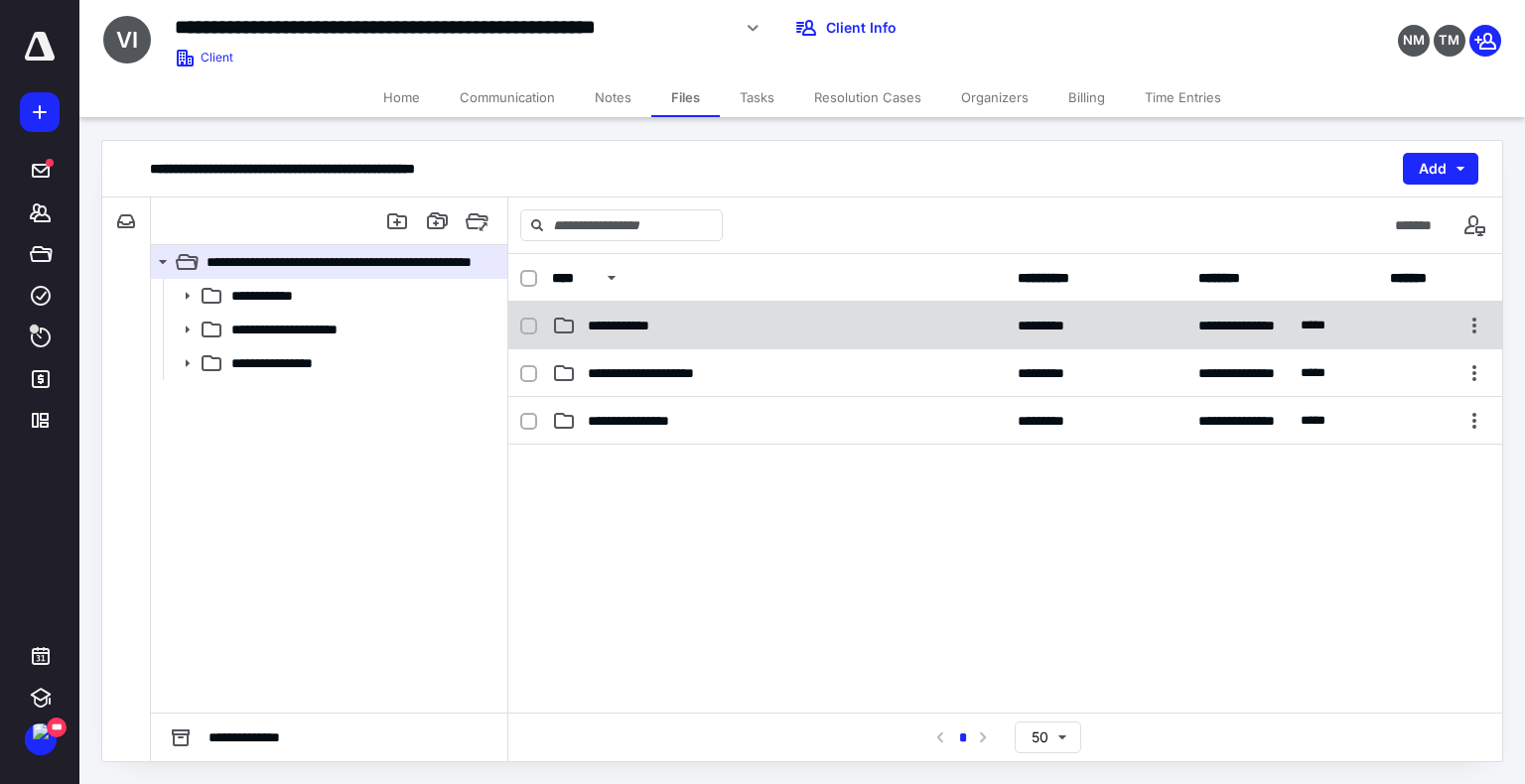 click on "**********" at bounding box center [627, 326] 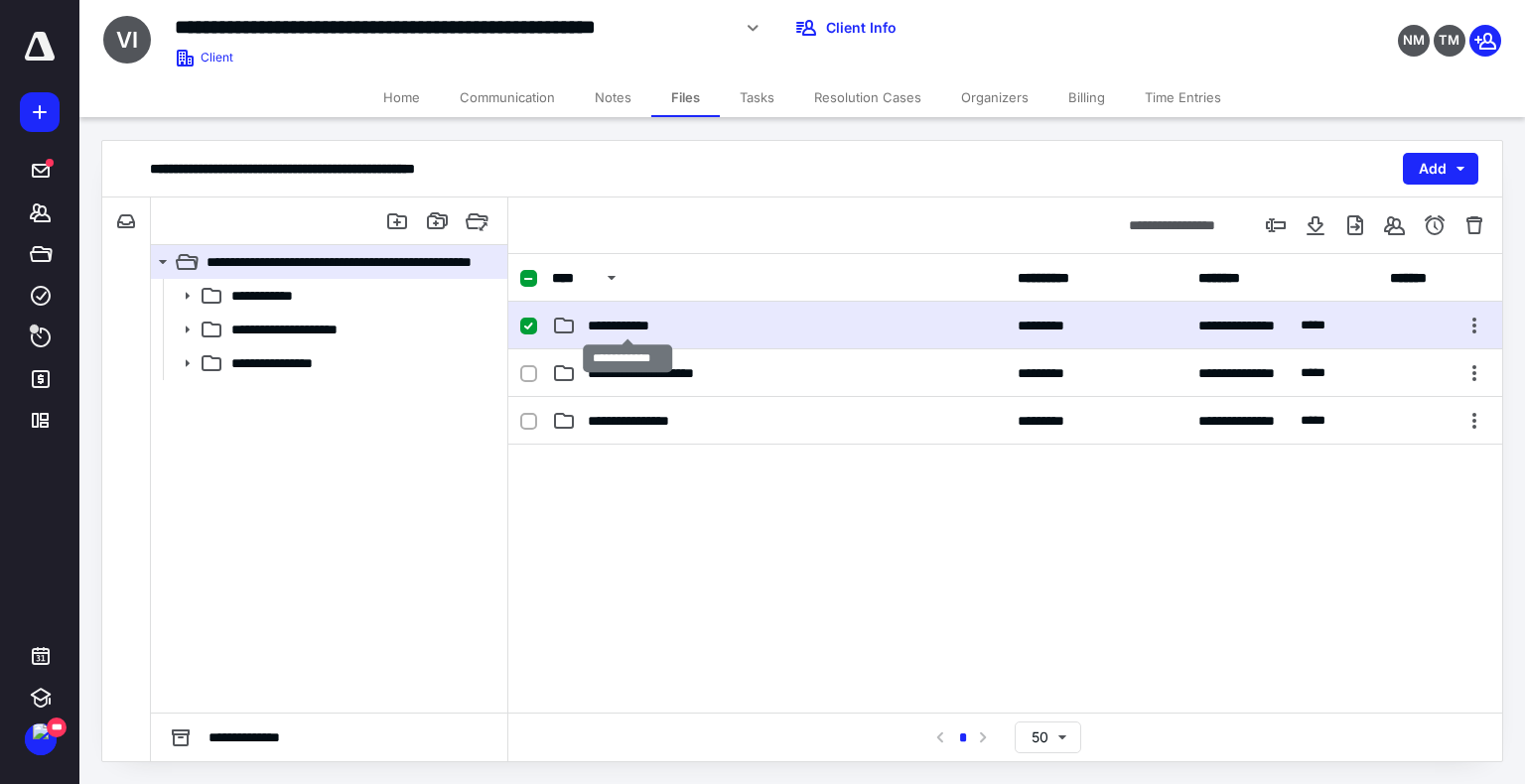click on "**********" at bounding box center (627, 326) 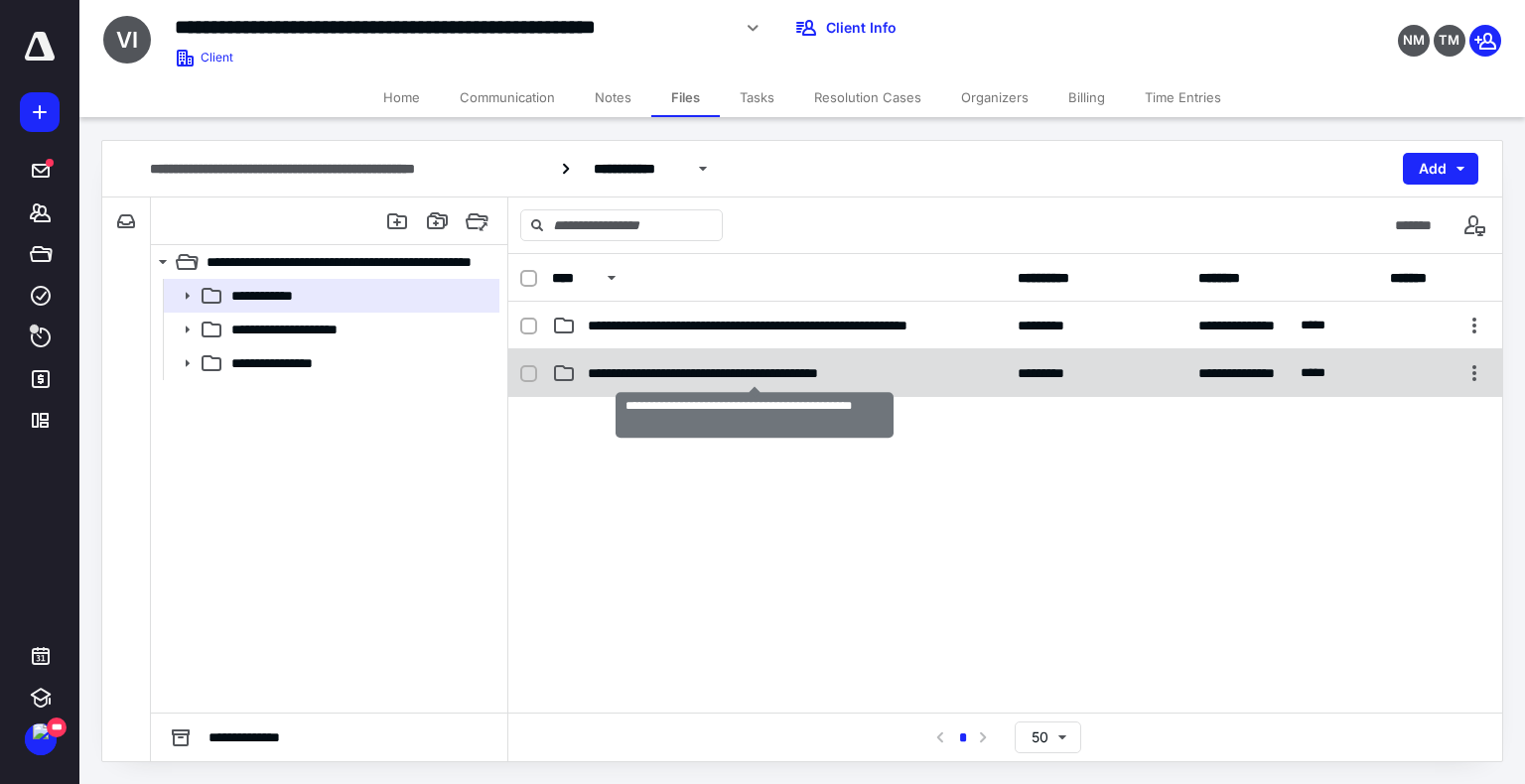 click on "**********" at bounding box center [755, 373] 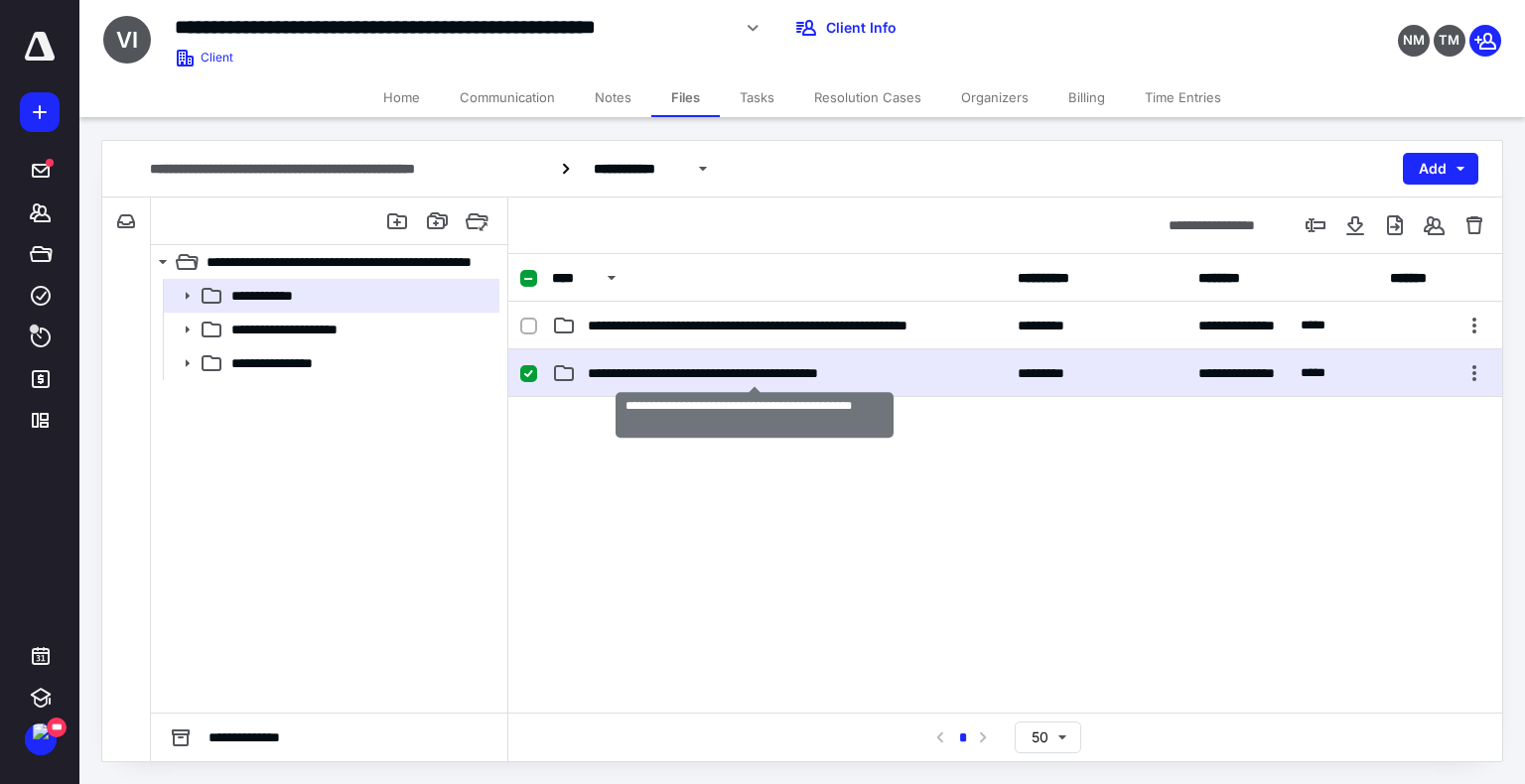 click on "**********" at bounding box center (755, 373) 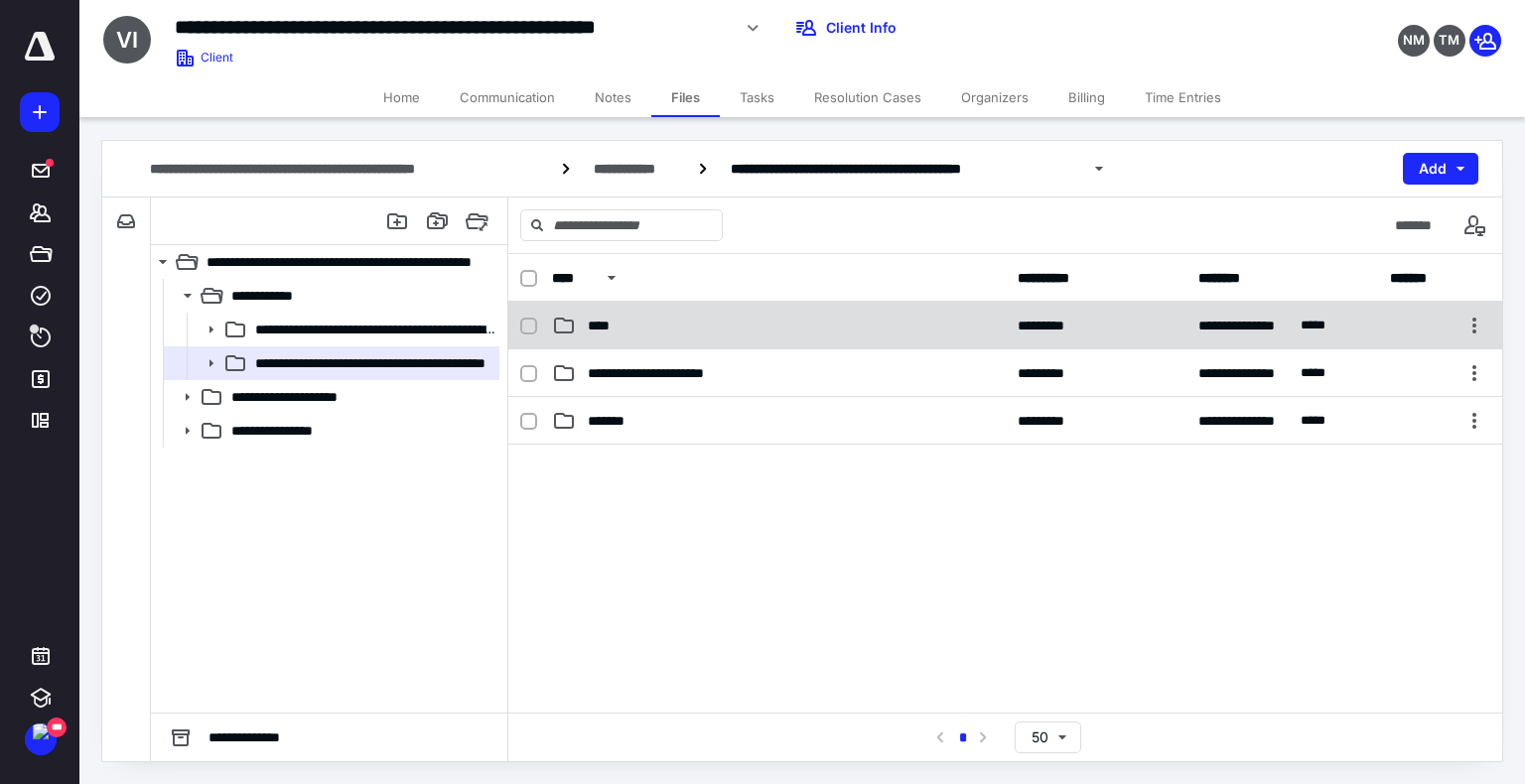 click on "****" at bounding box center (778, 326) 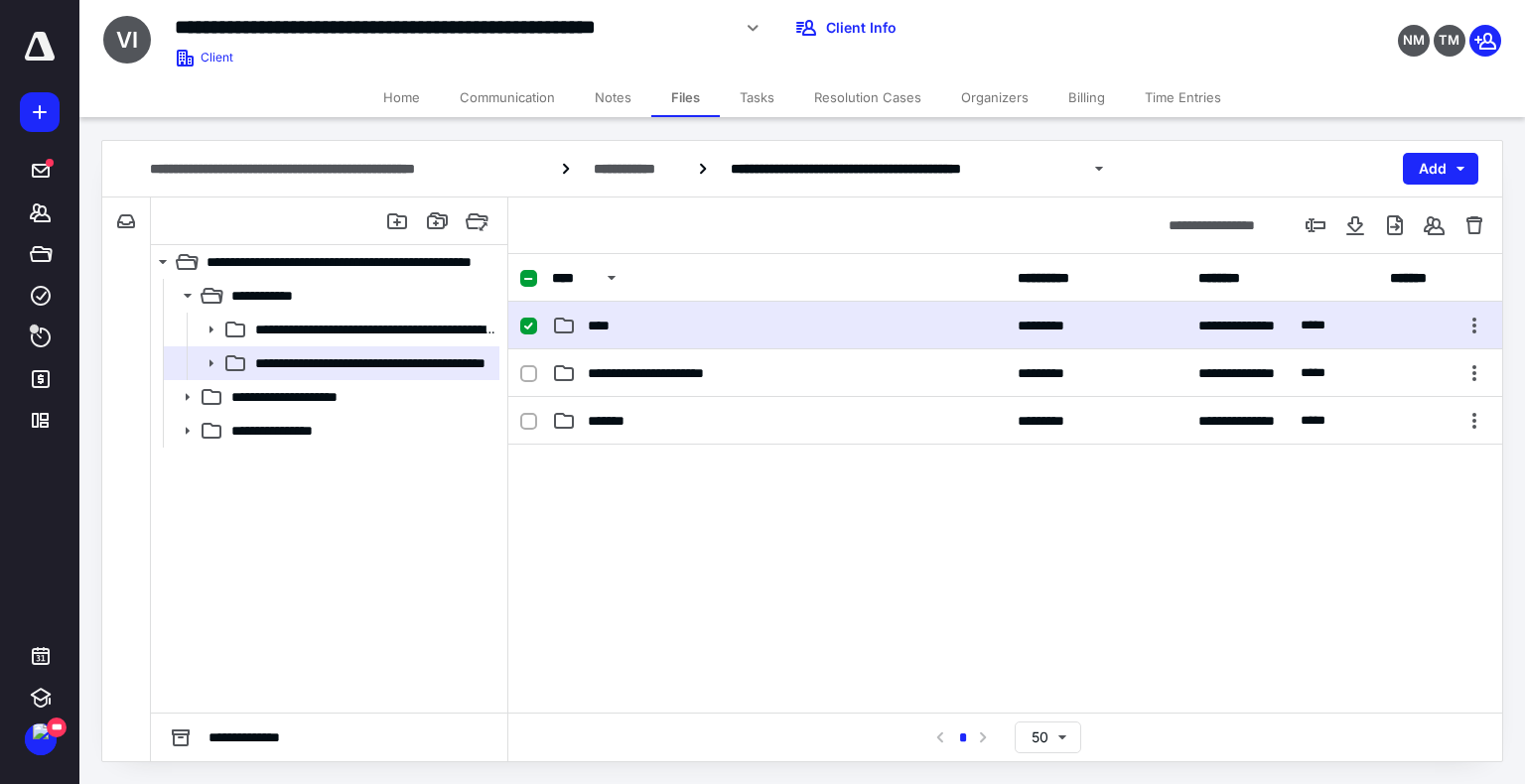 click on "****" at bounding box center (778, 326) 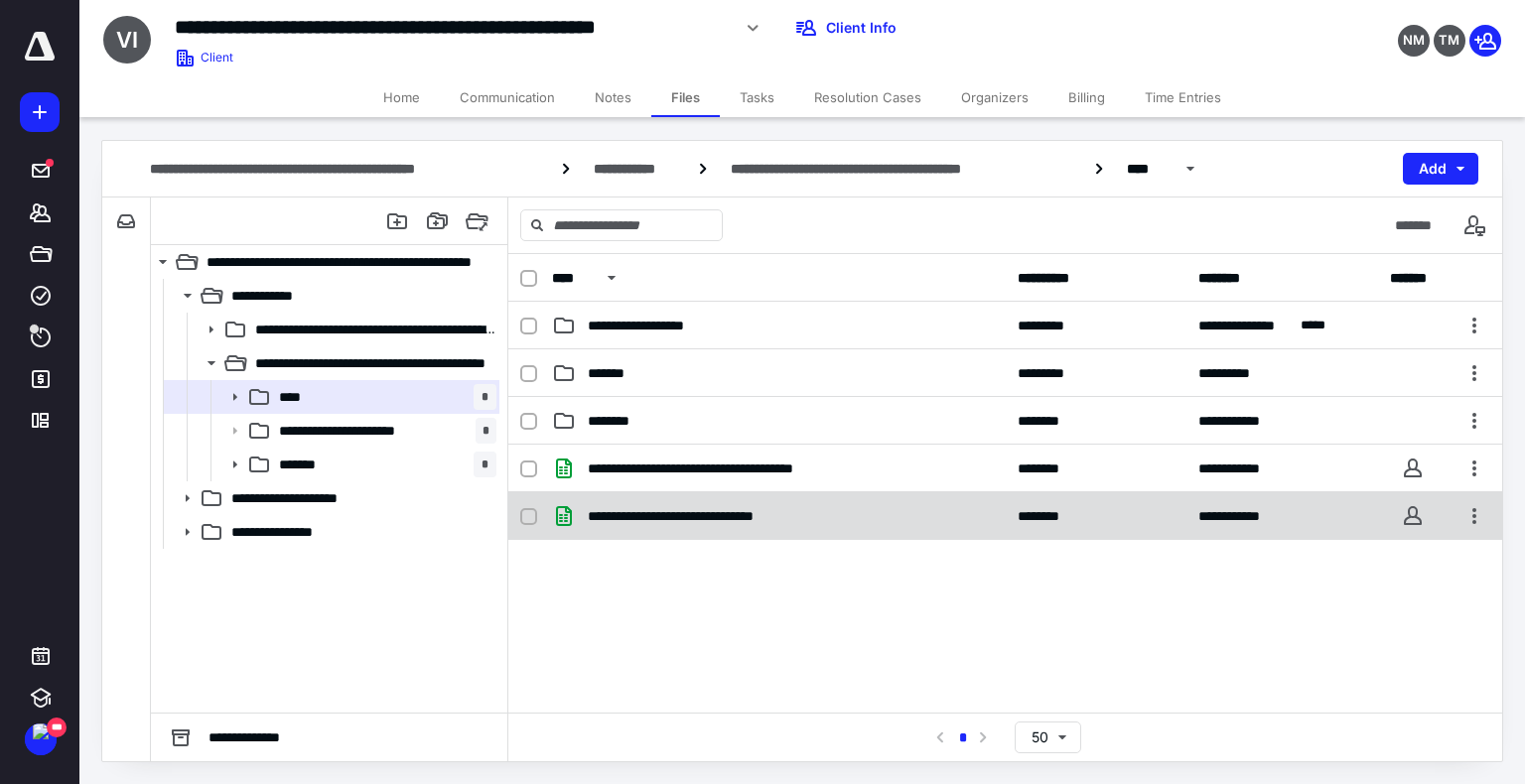 click on "**********" at bounding box center [778, 516] 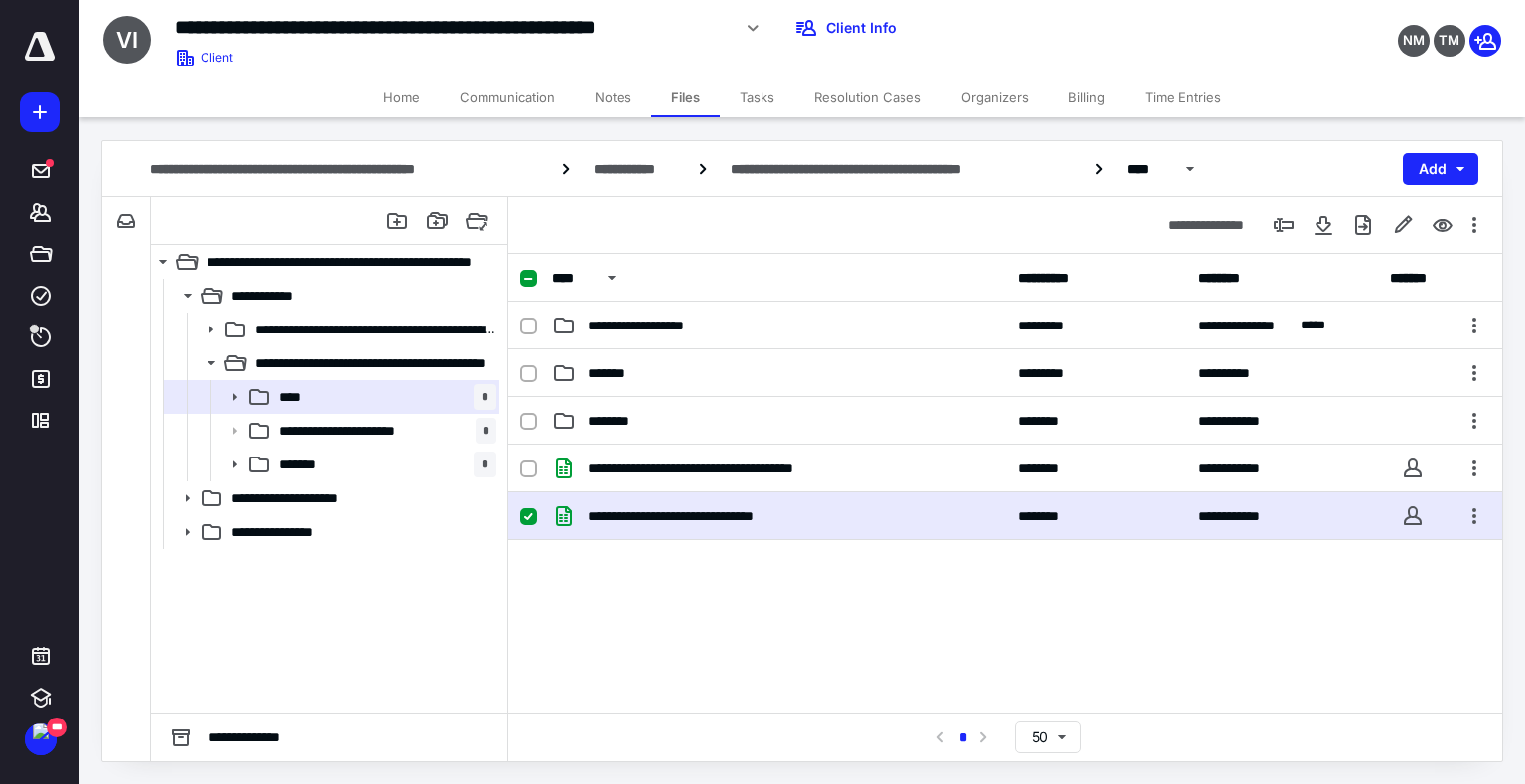 click on "**********" at bounding box center (778, 516) 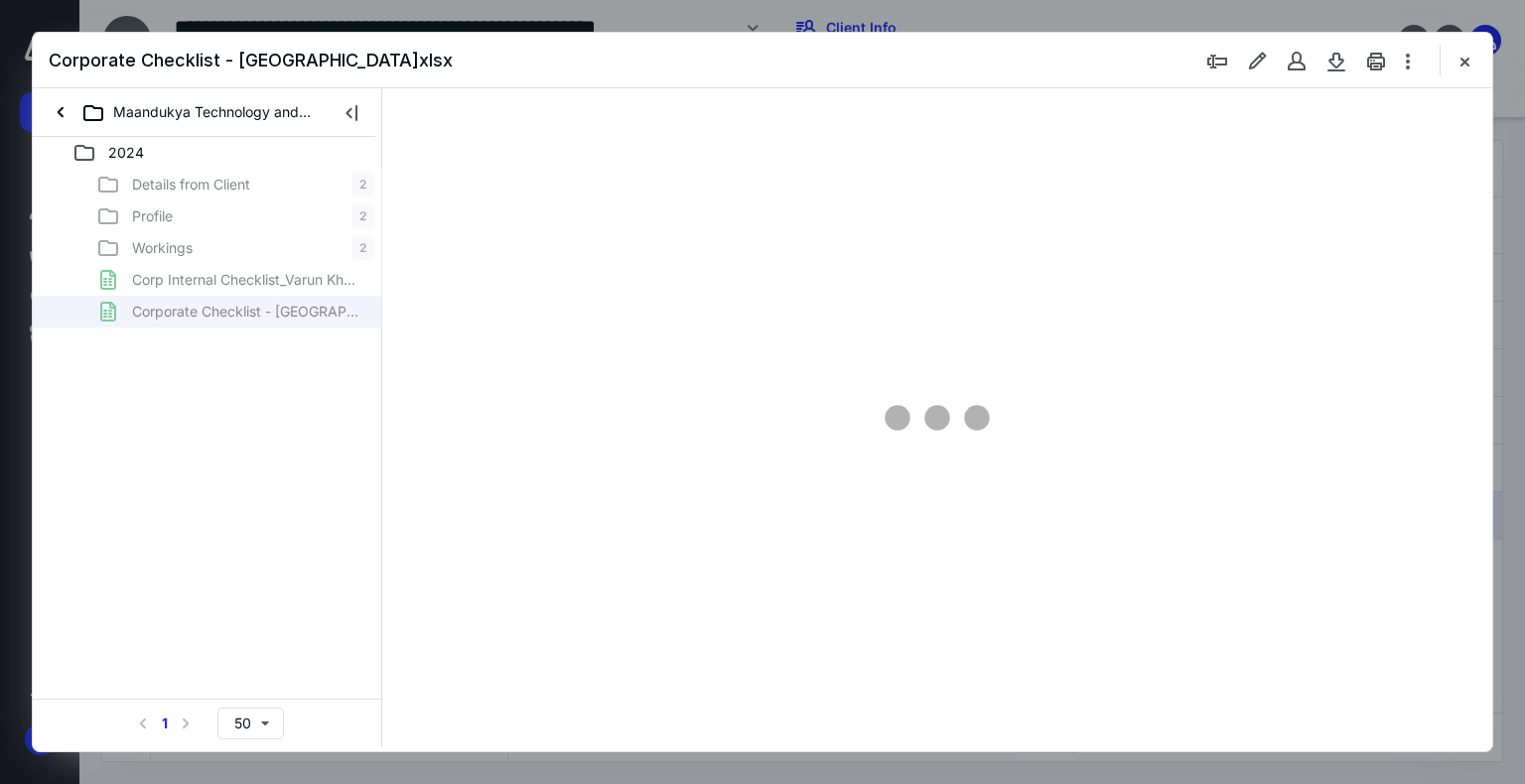 scroll, scrollTop: 0, scrollLeft: 0, axis: both 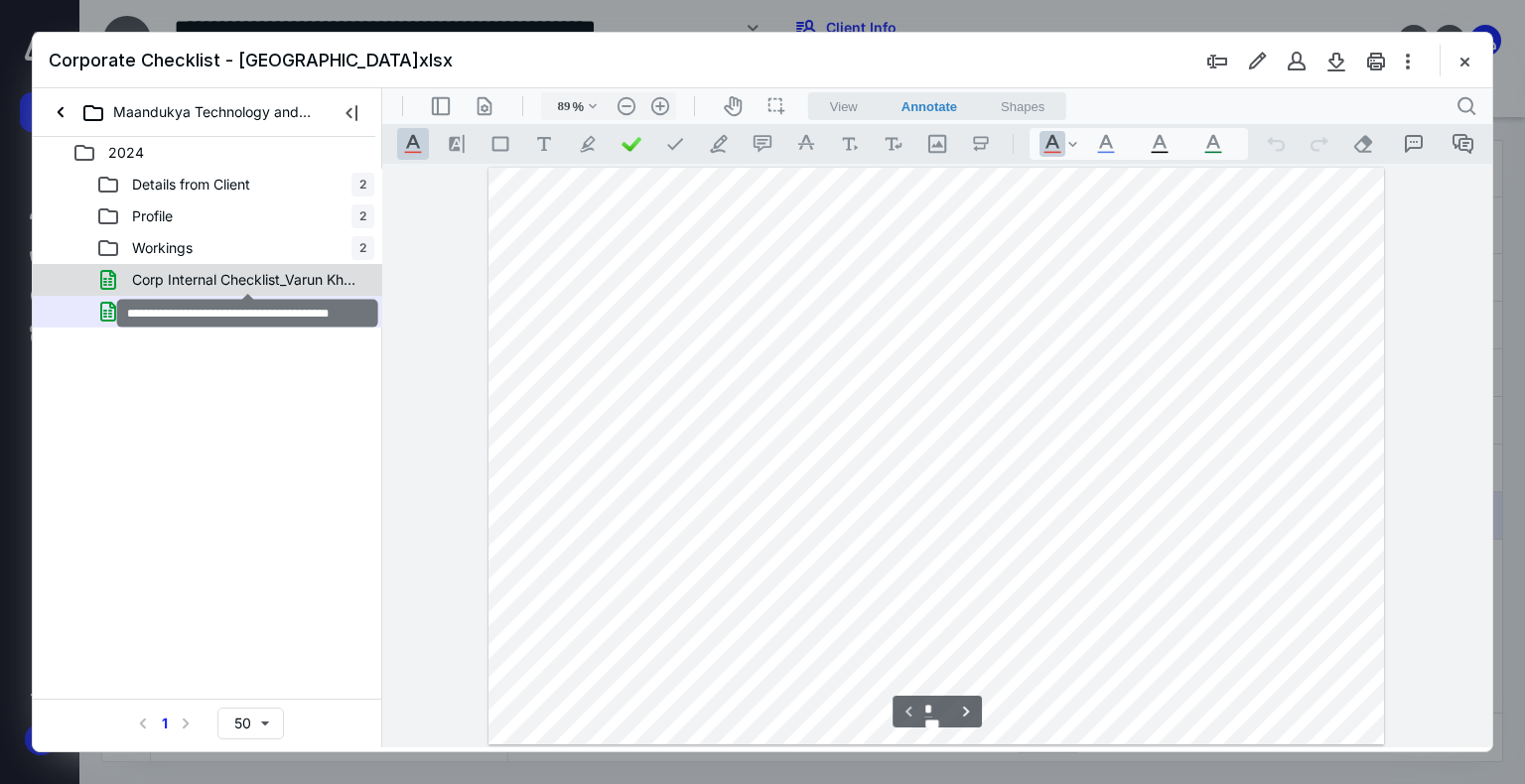 click on "Corp Internal Checklist_Varun Khanna.xlsx" at bounding box center [247, 280] 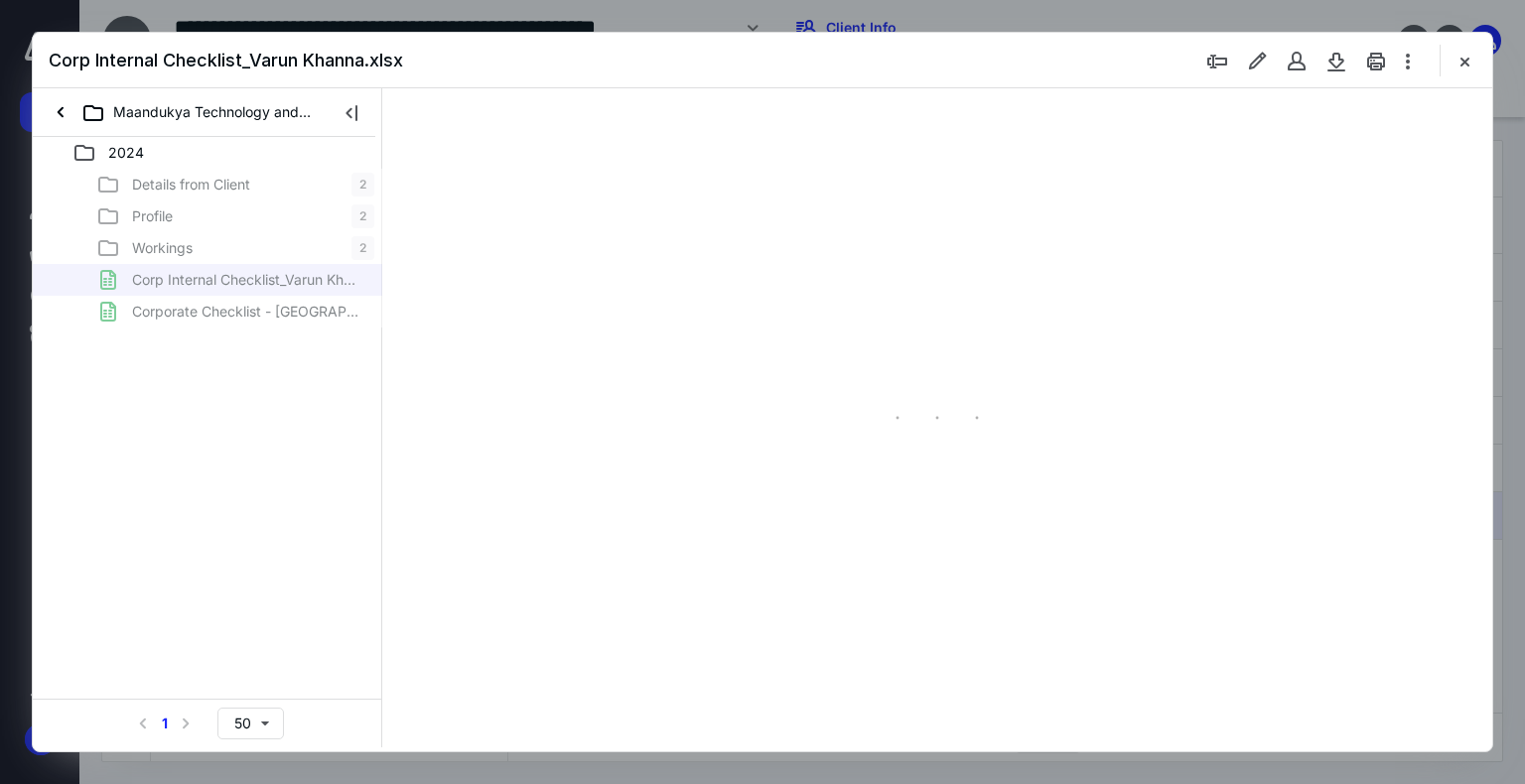 type on "59" 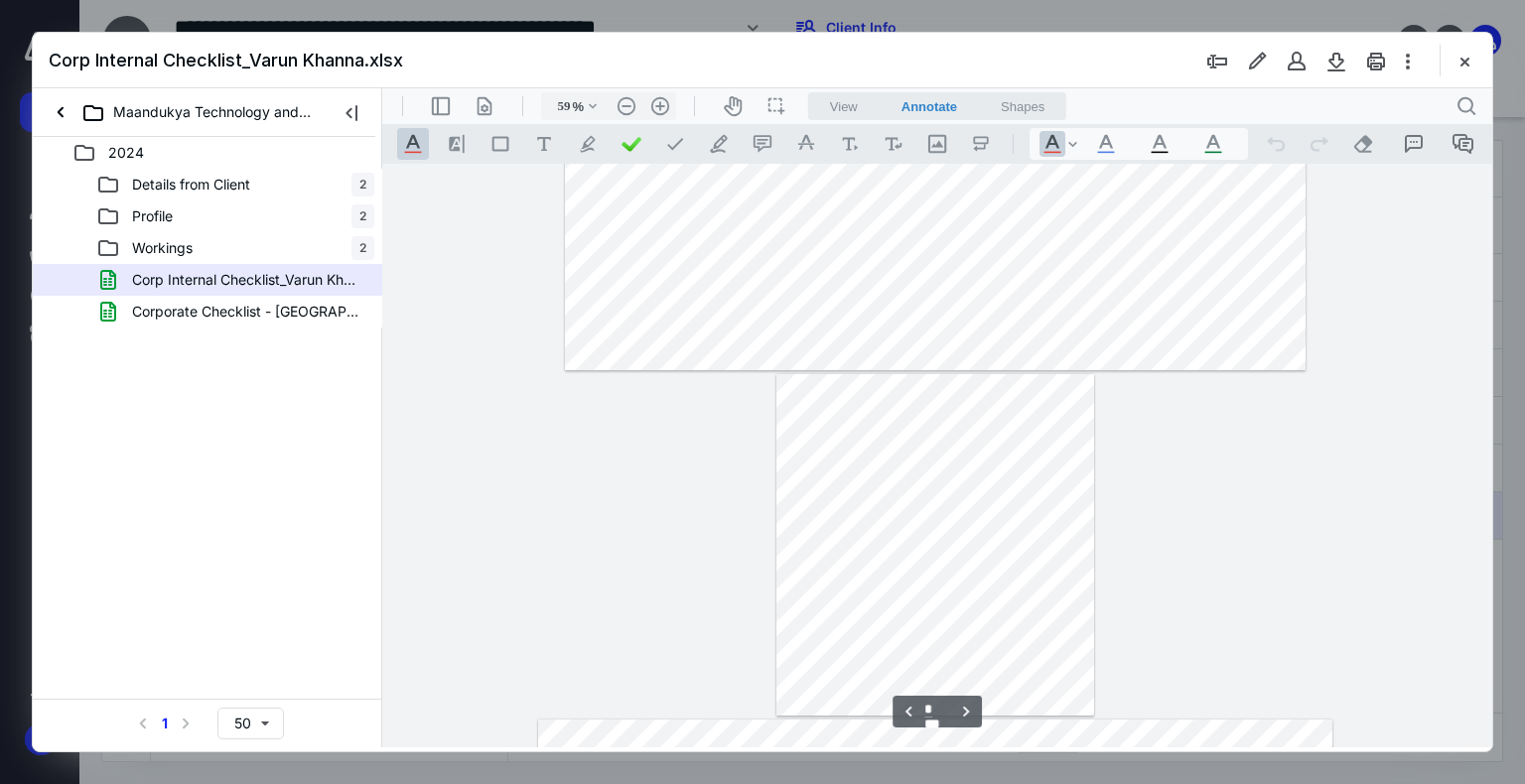 scroll, scrollTop: 391, scrollLeft: 0, axis: vertical 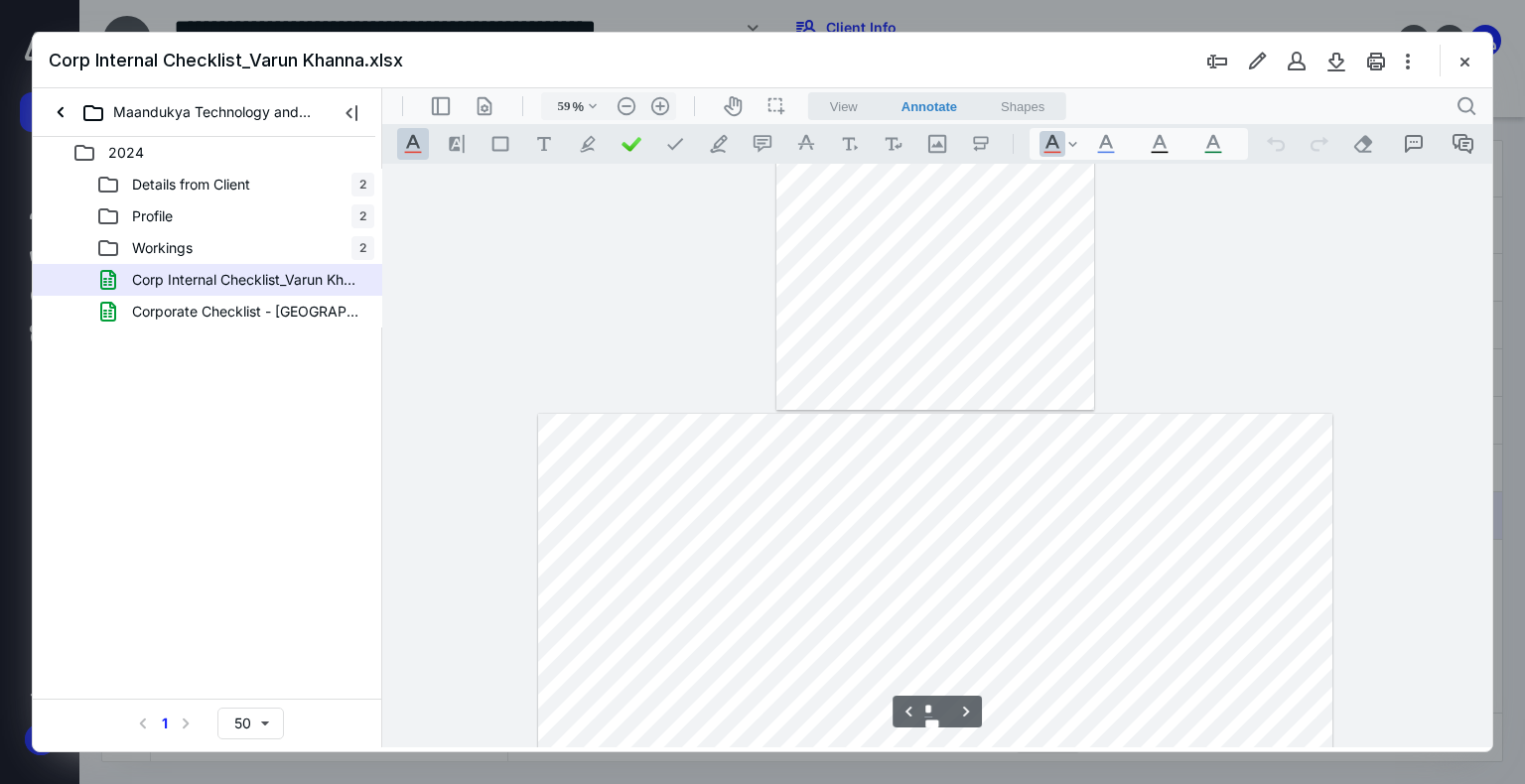 type on "*" 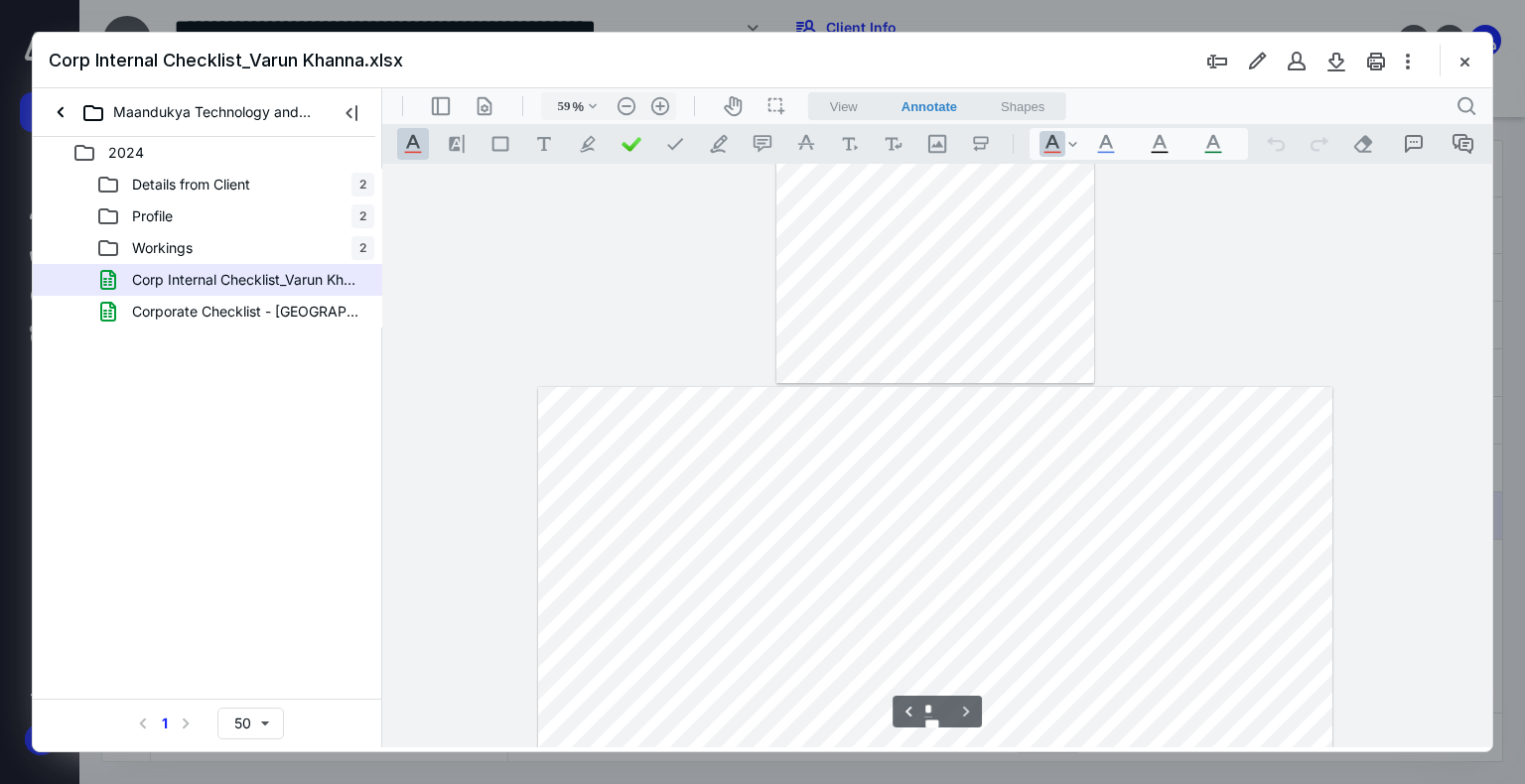 scroll, scrollTop: 712, scrollLeft: 0, axis: vertical 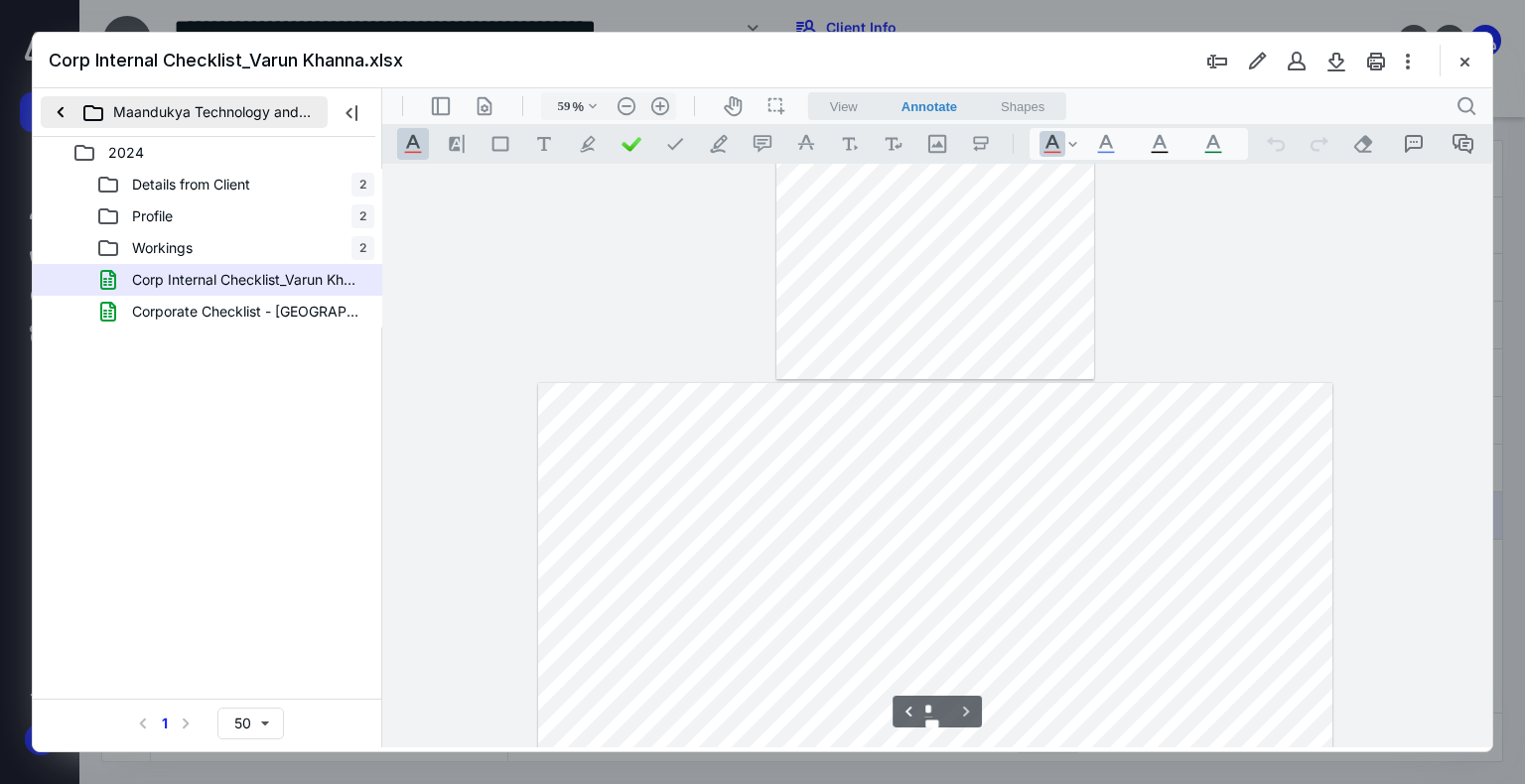 click on "Maandukya Technology and Services Inc ([GEOGRAPHIC_DATA])" at bounding box center (184, 112) 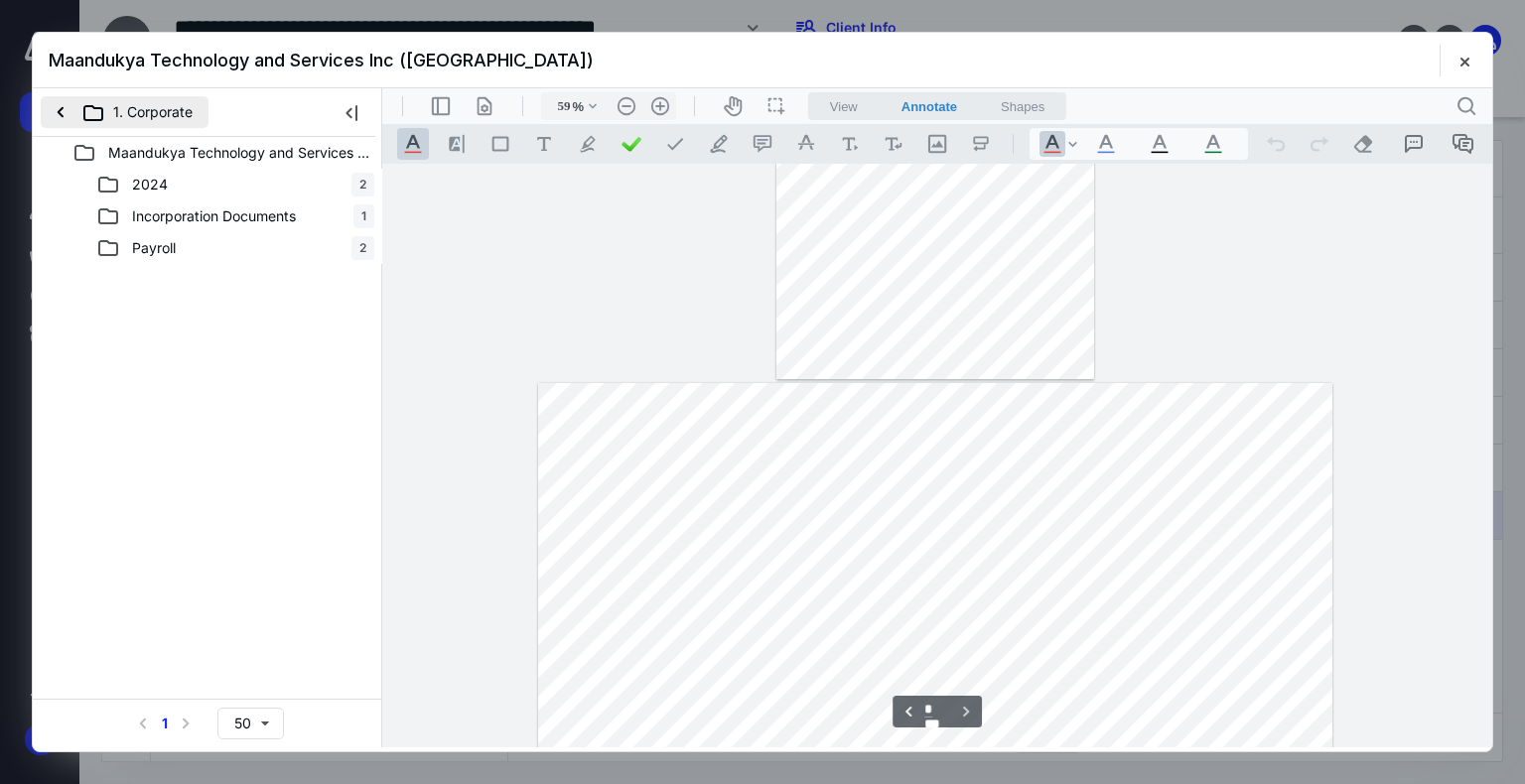 click on "1. Corporate" at bounding box center (124, 112) 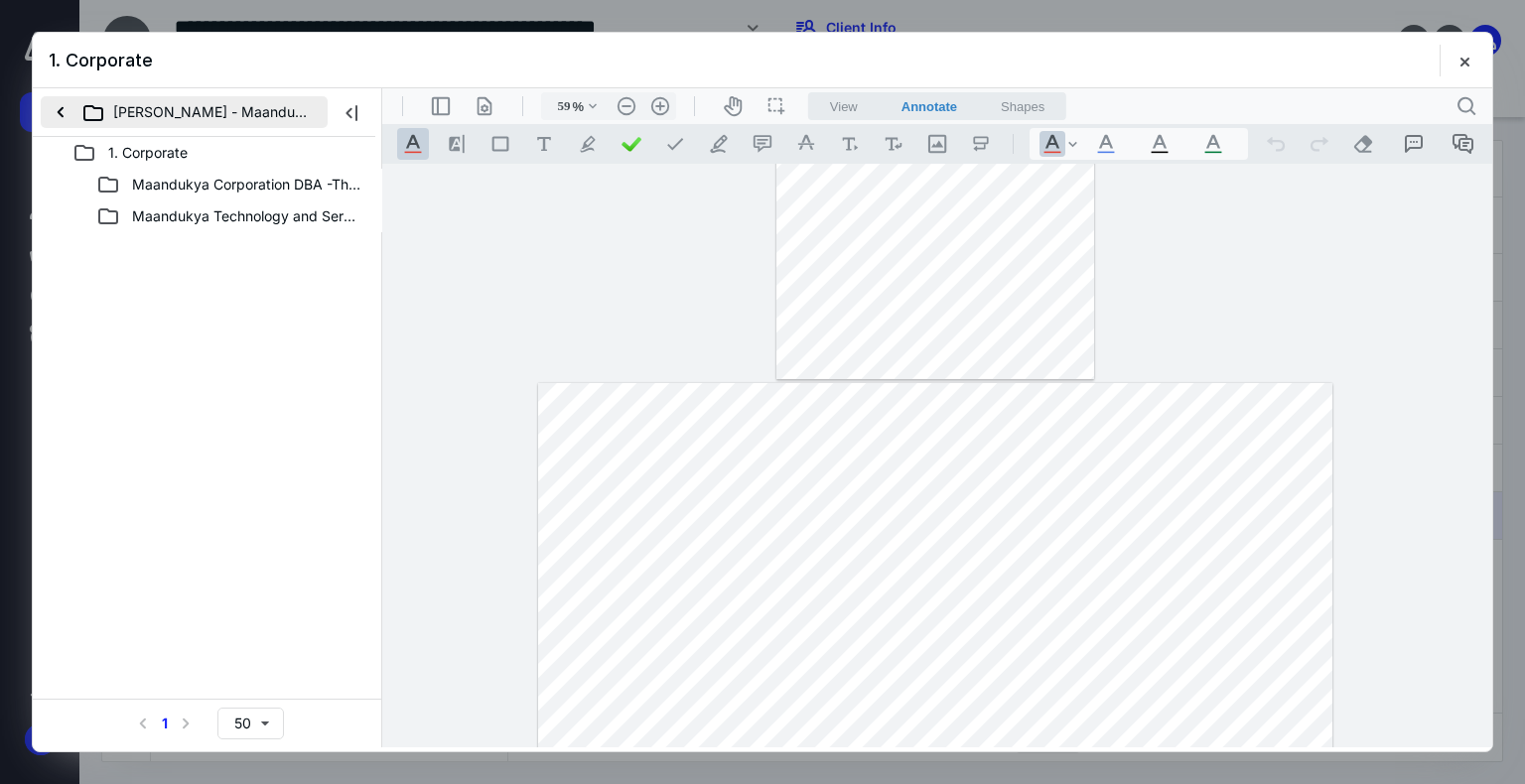 click on "[PERSON_NAME] - Maandukya Technology and Services Inc." at bounding box center (184, 112) 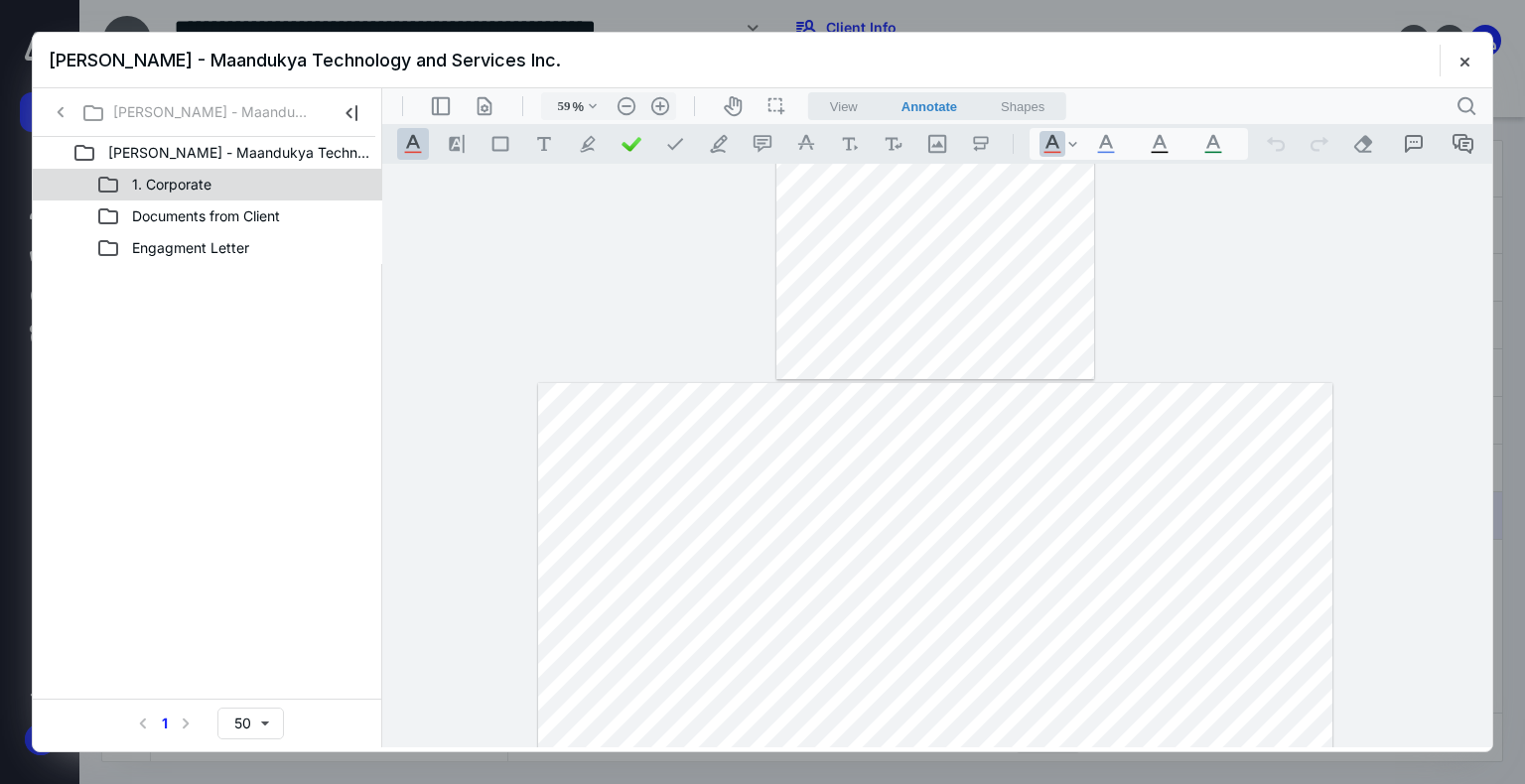 click on "1. Corporate" at bounding box center [235, 185] 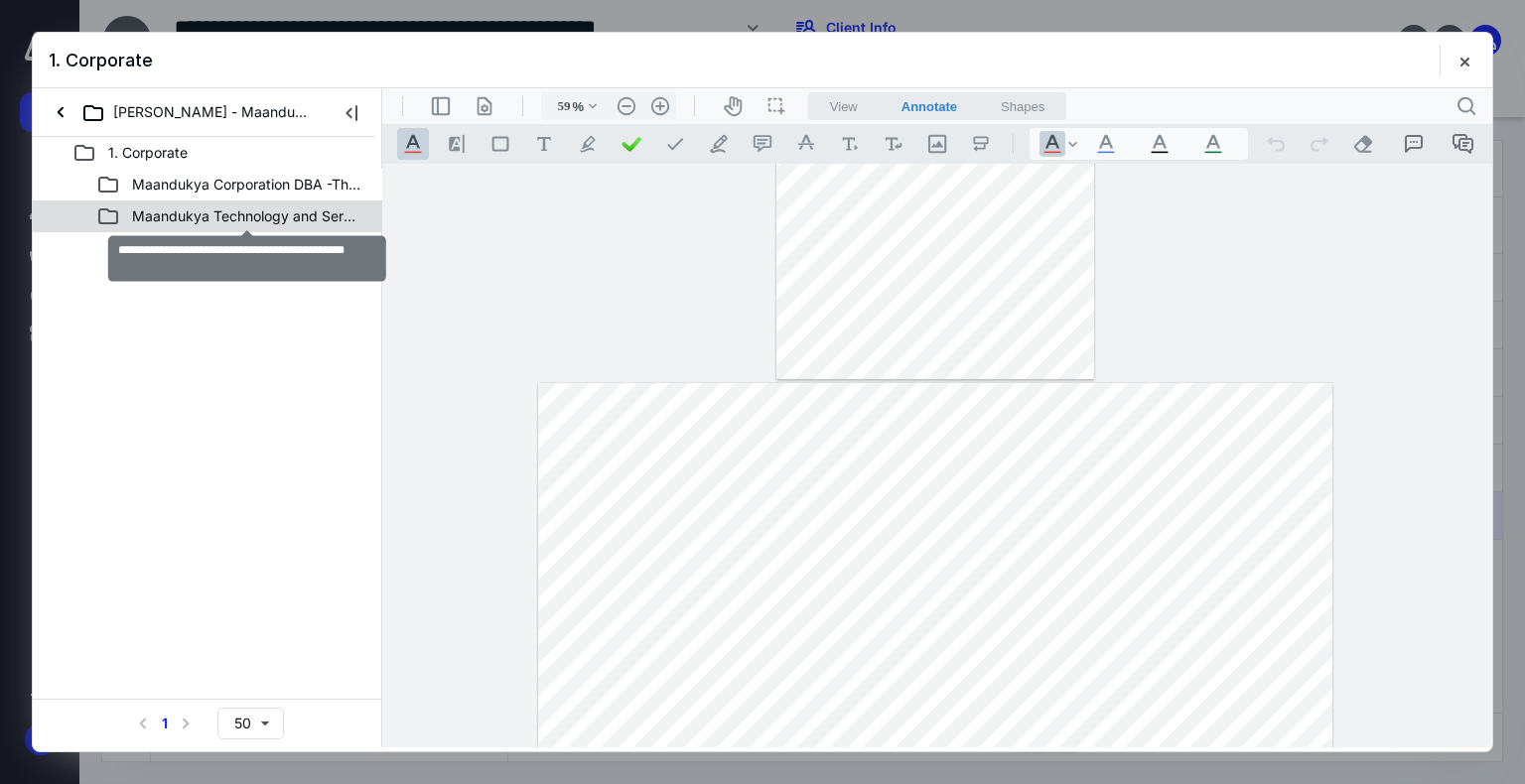 click on "Maandukya Technology and Services Inc ([GEOGRAPHIC_DATA])" at bounding box center [247, 216] 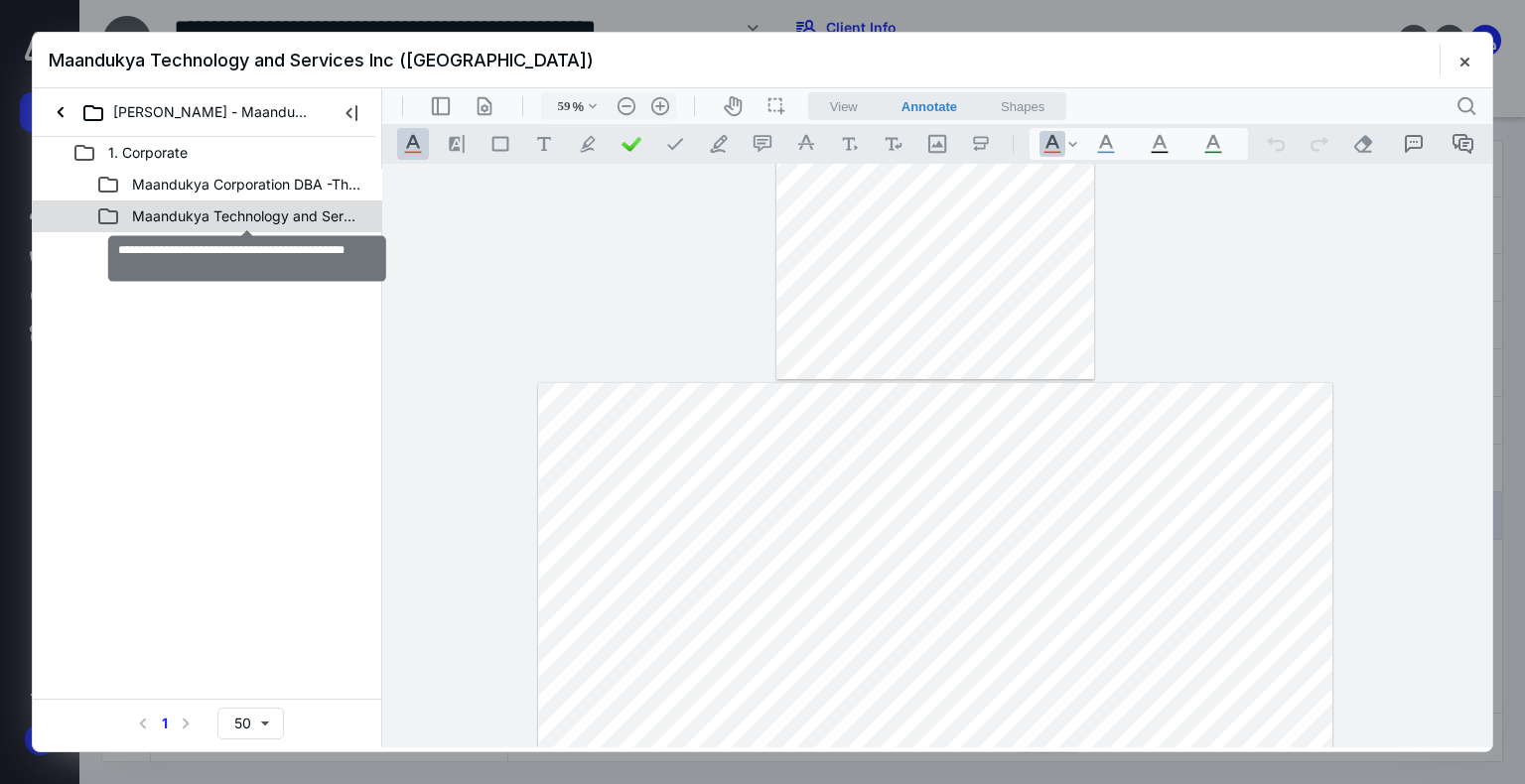 click on "Maandukya Technology and Services Inc ([GEOGRAPHIC_DATA])" at bounding box center [247, 216] 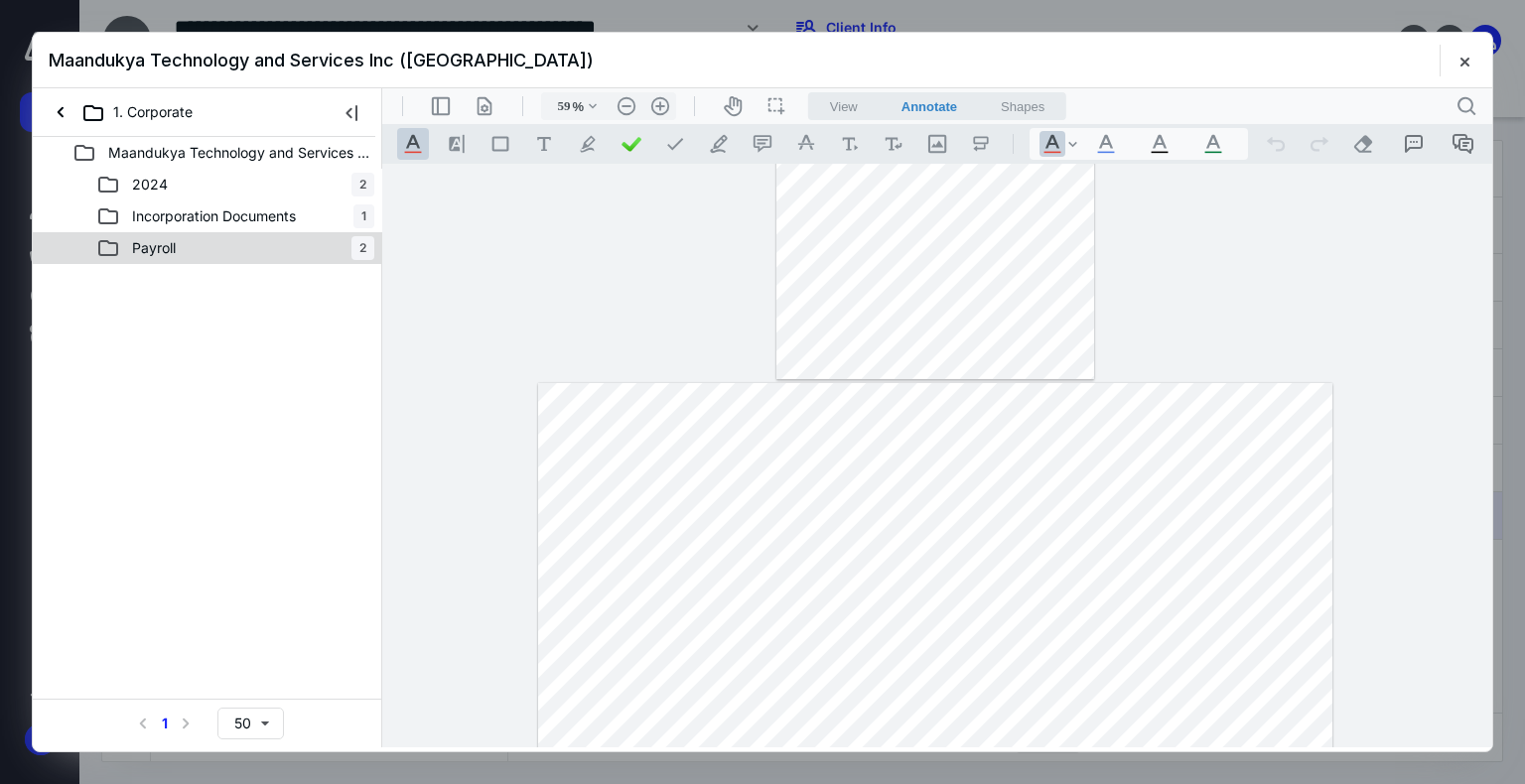 click on "Payroll 2" at bounding box center [235, 248] 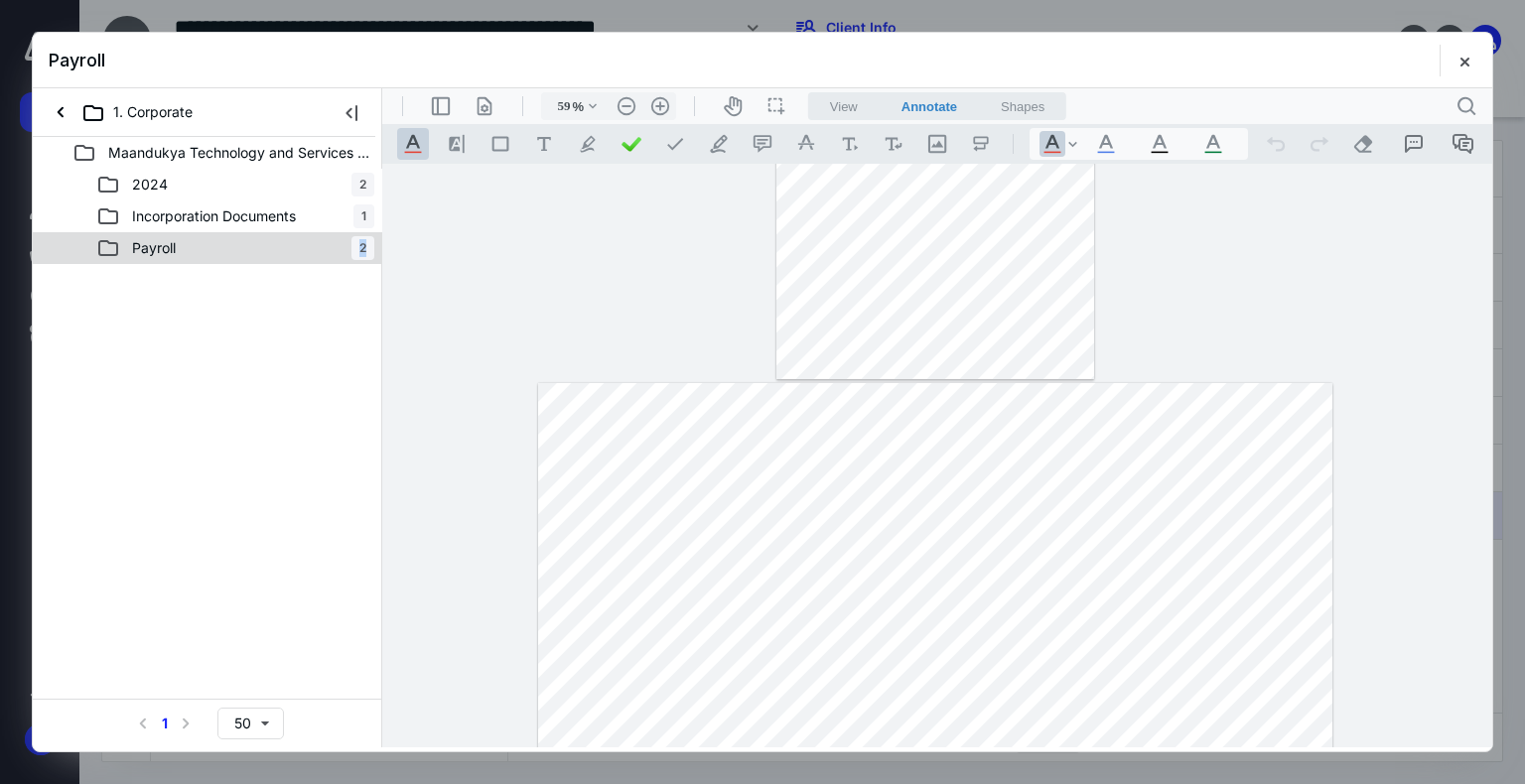 click on "Payroll 2" at bounding box center (235, 248) 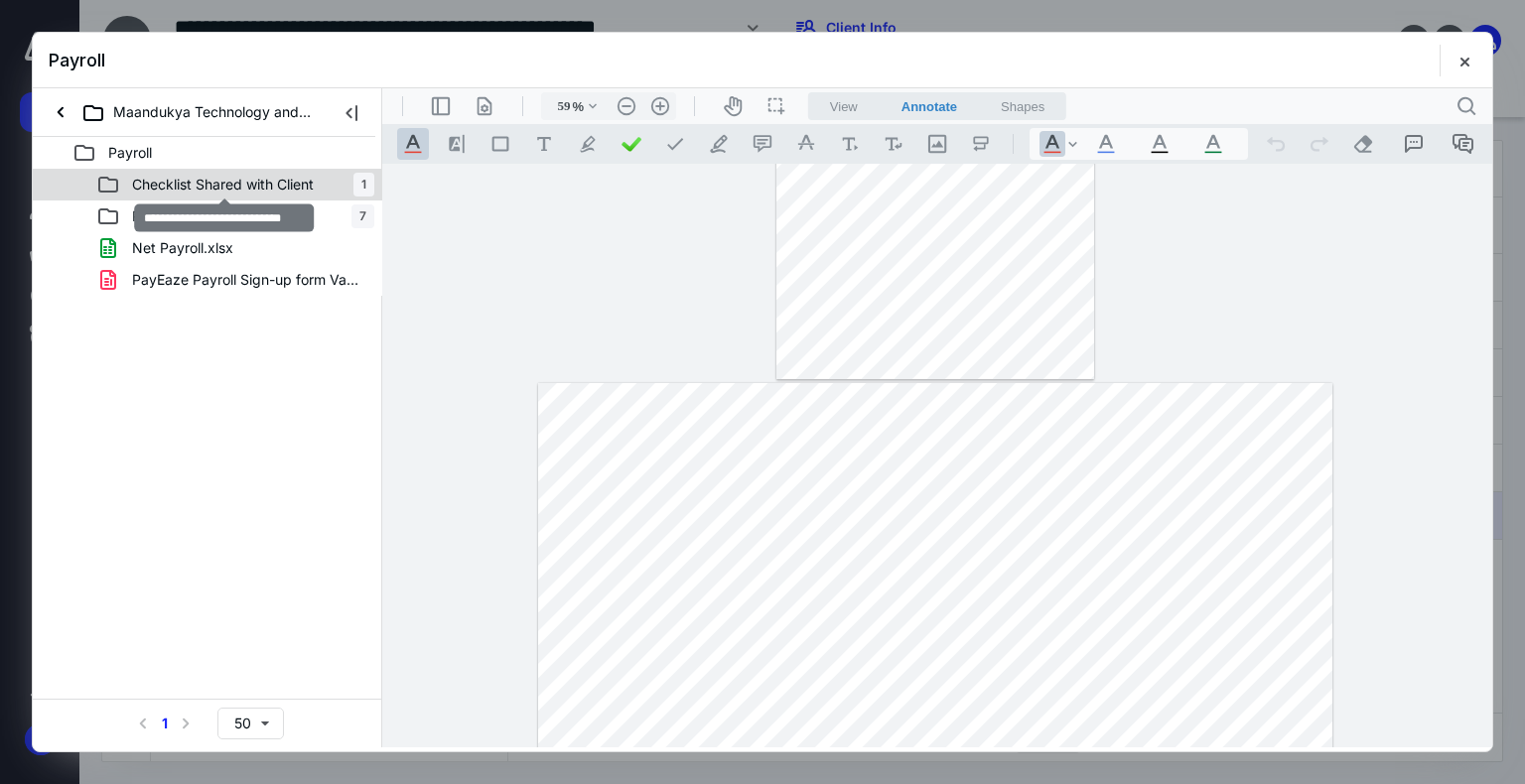 click on "Checklist Shared with Client" at bounding box center (222, 185) 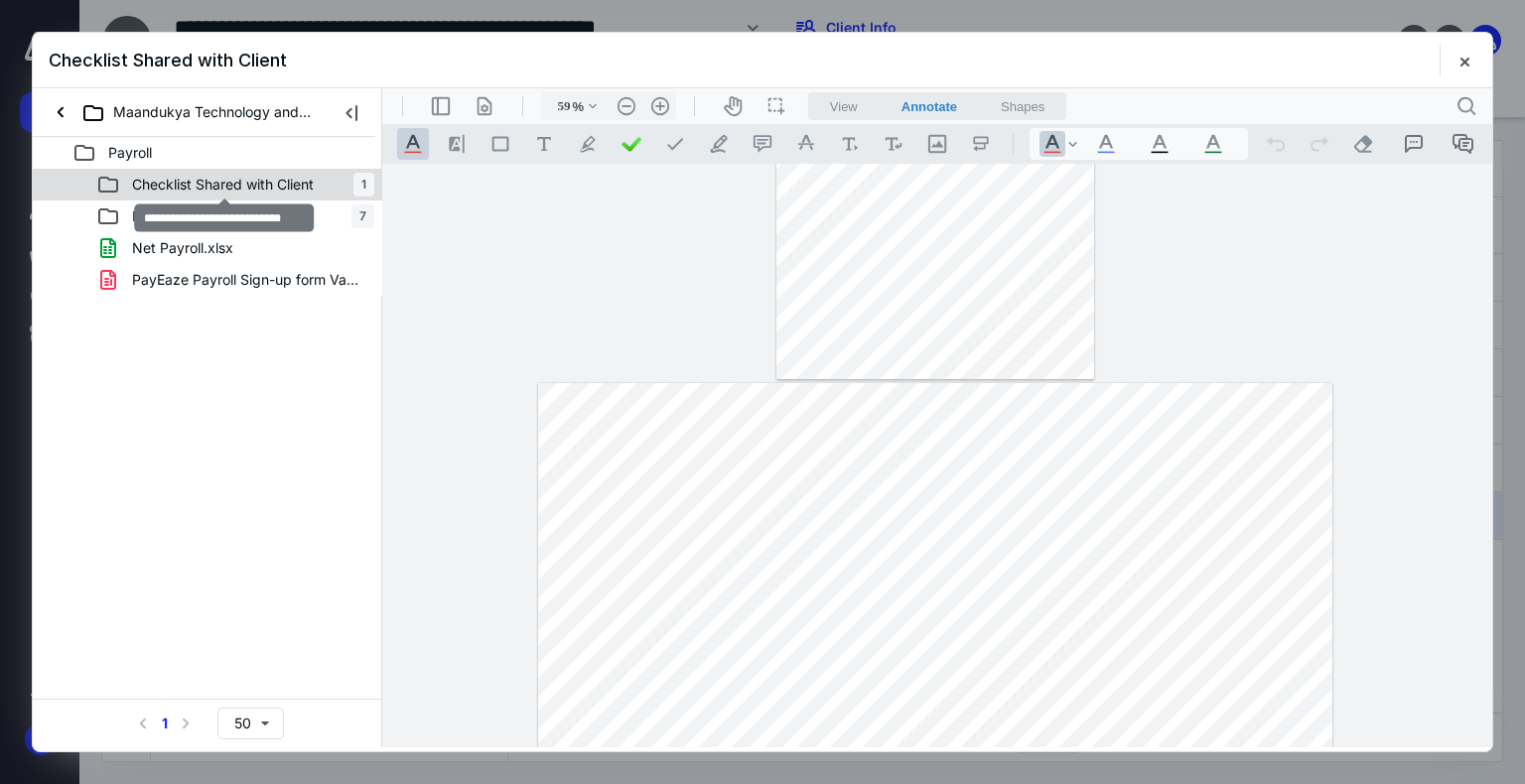 click on "Checklist Shared with Client" at bounding box center [222, 185] 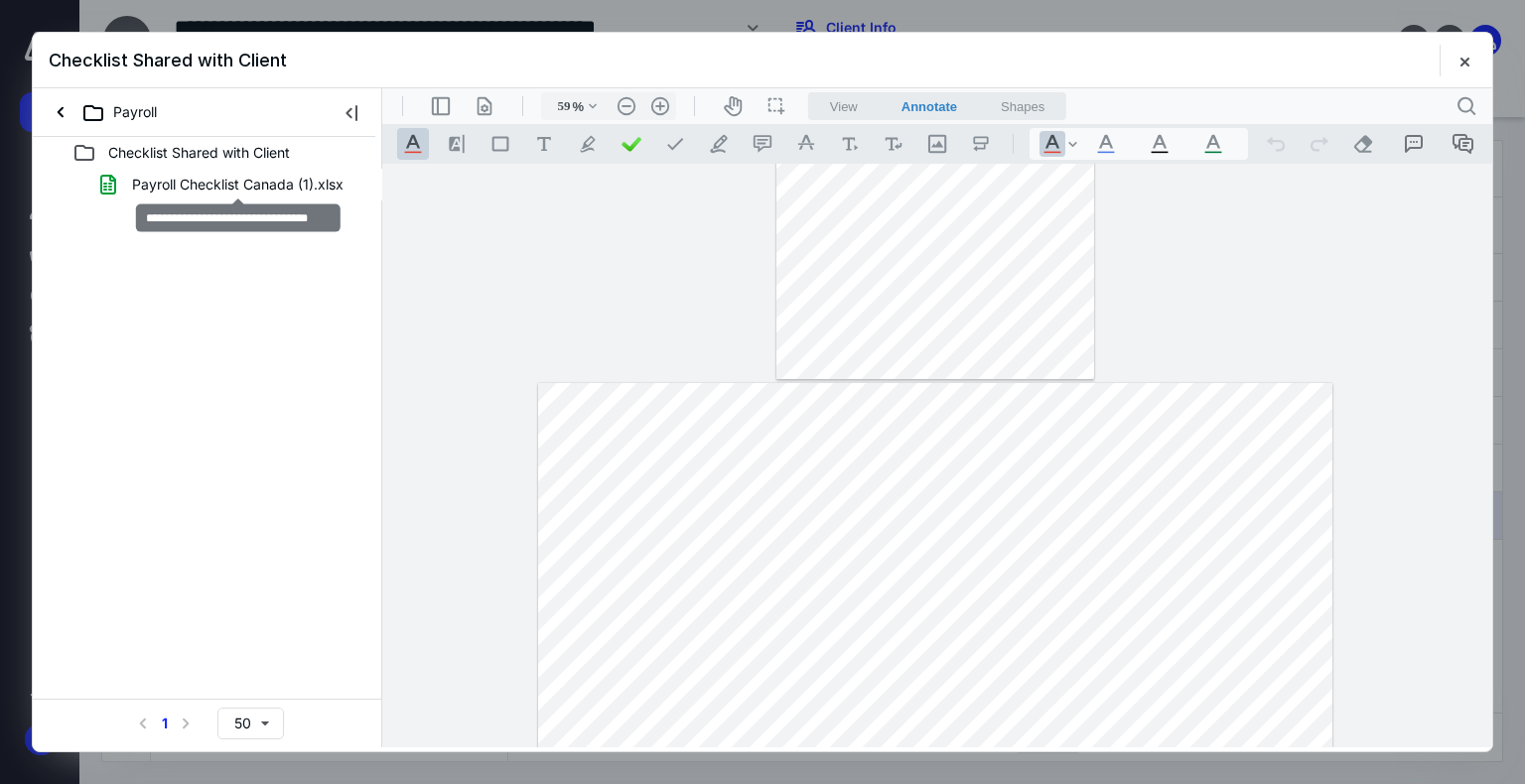 click on "Payroll Checklist Canada (1).xlsx" at bounding box center [237, 185] 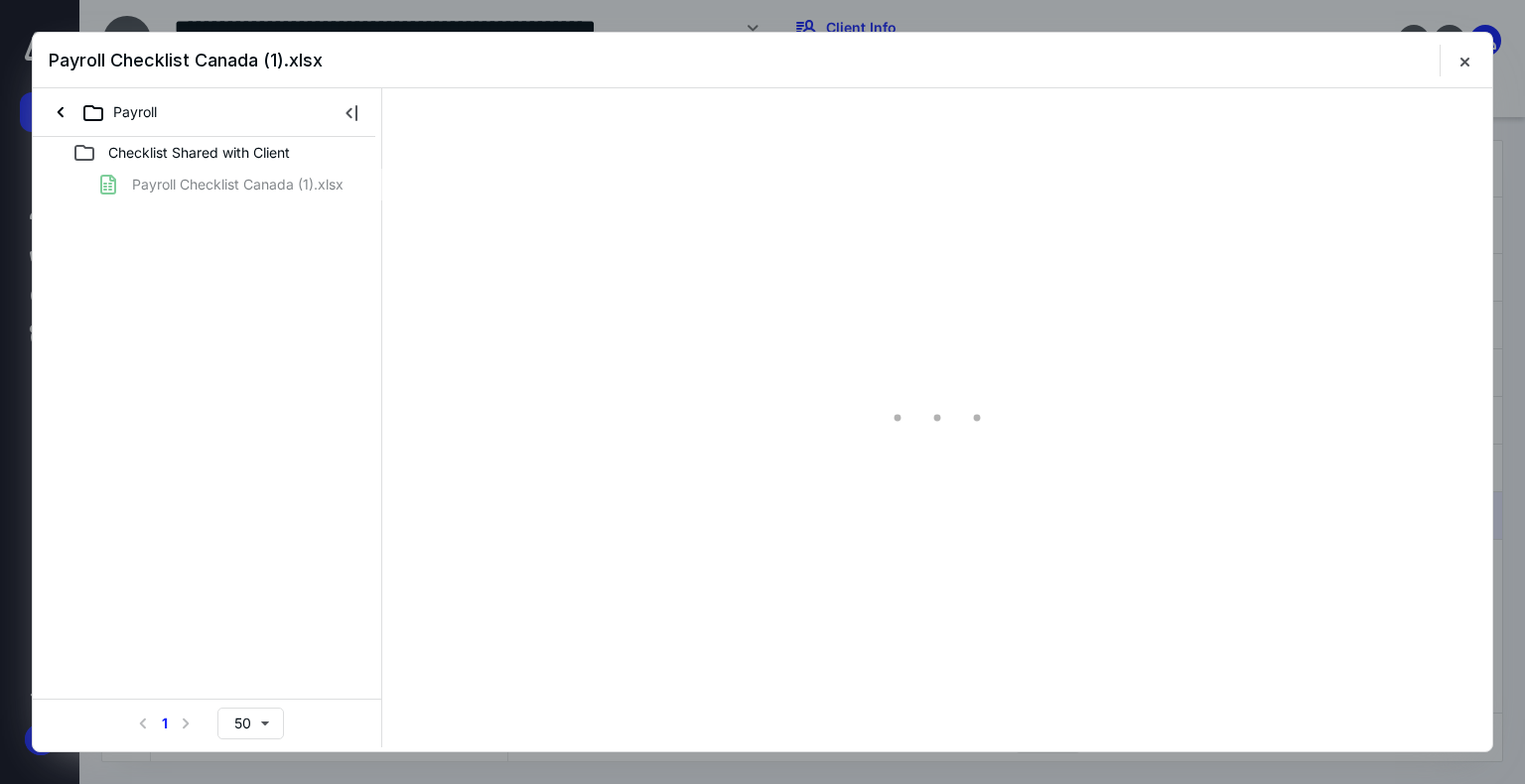 click on "Payroll Checklist Canada (1).xlsx" at bounding box center [208, 185] 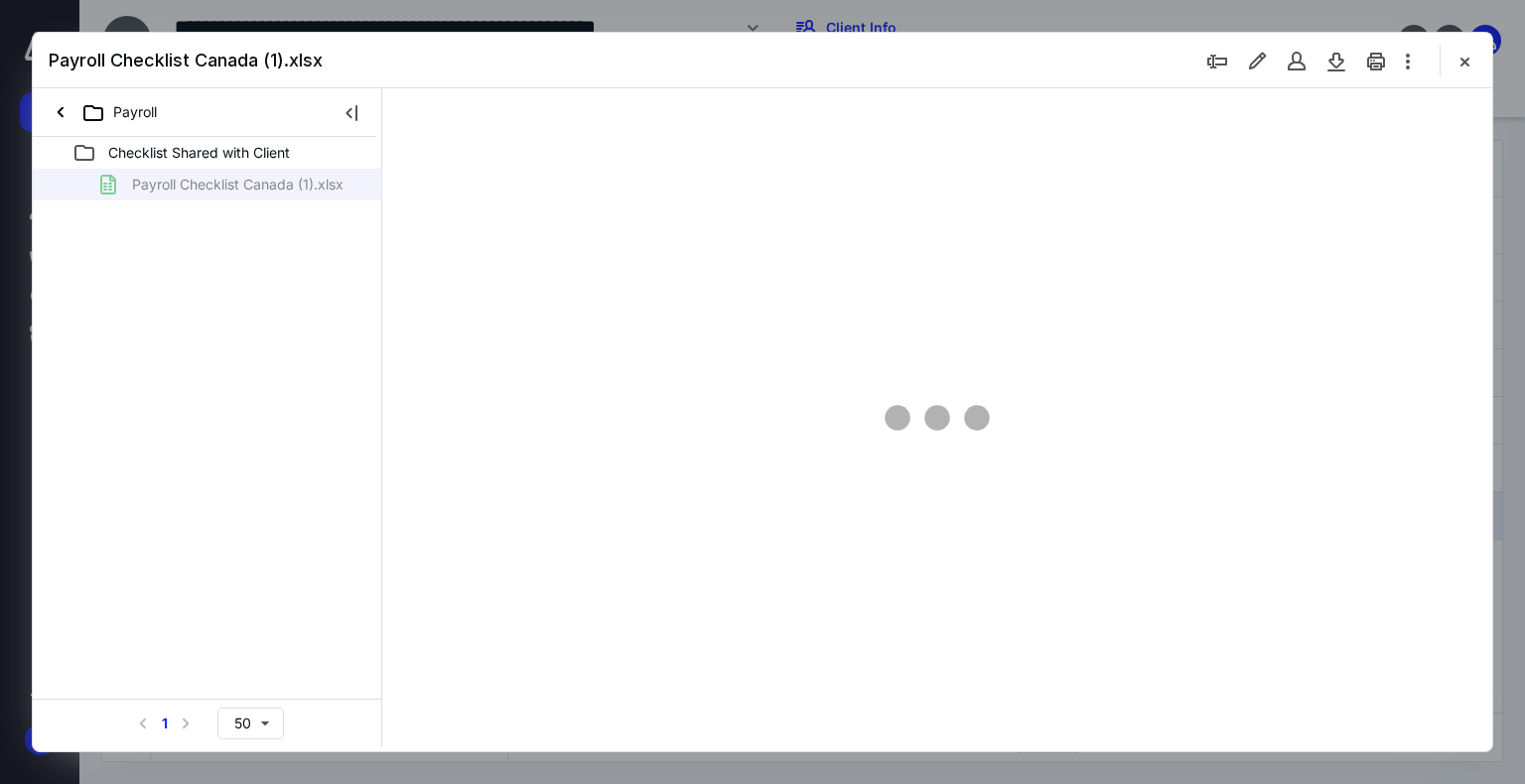 type on "132" 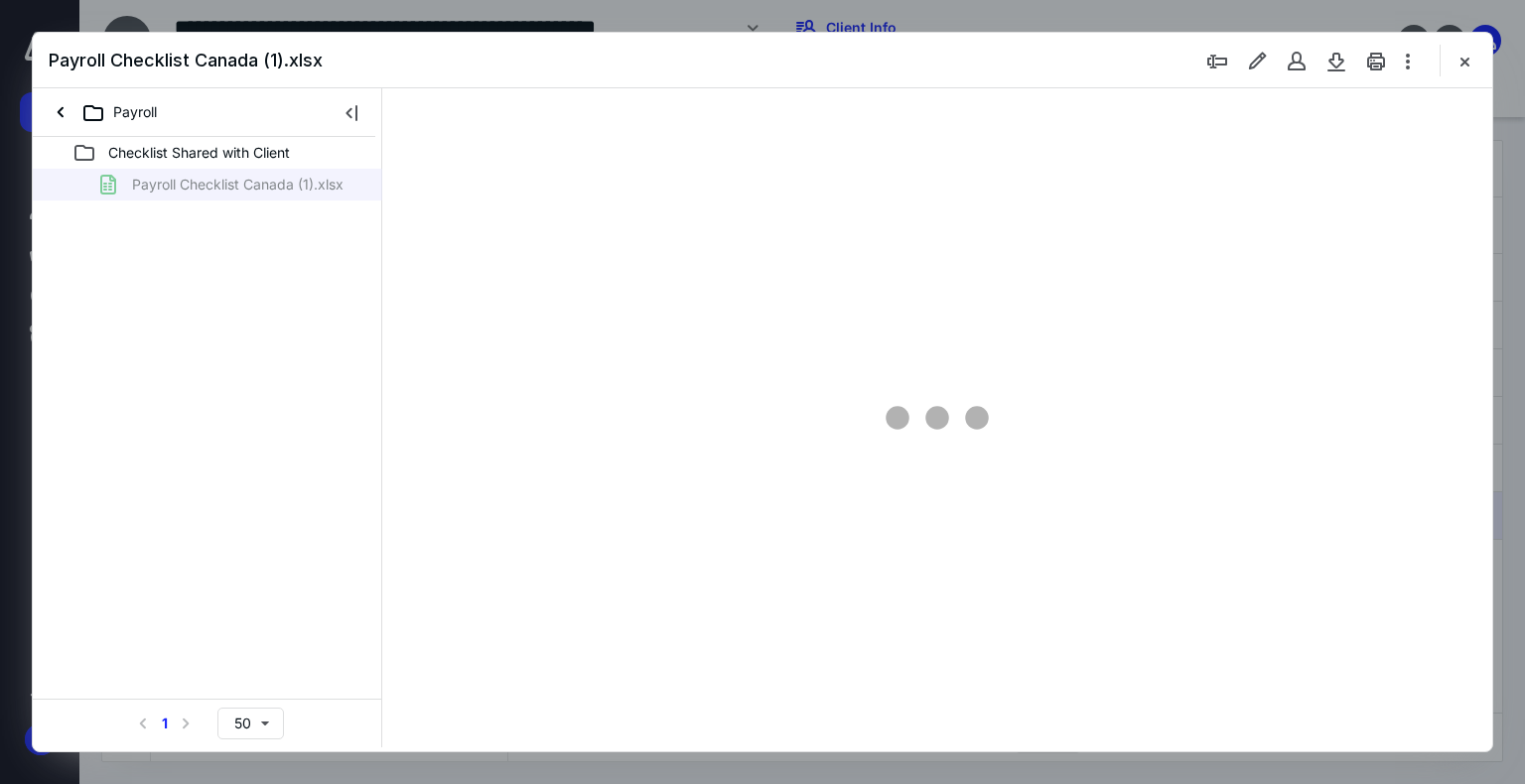 type on "*" 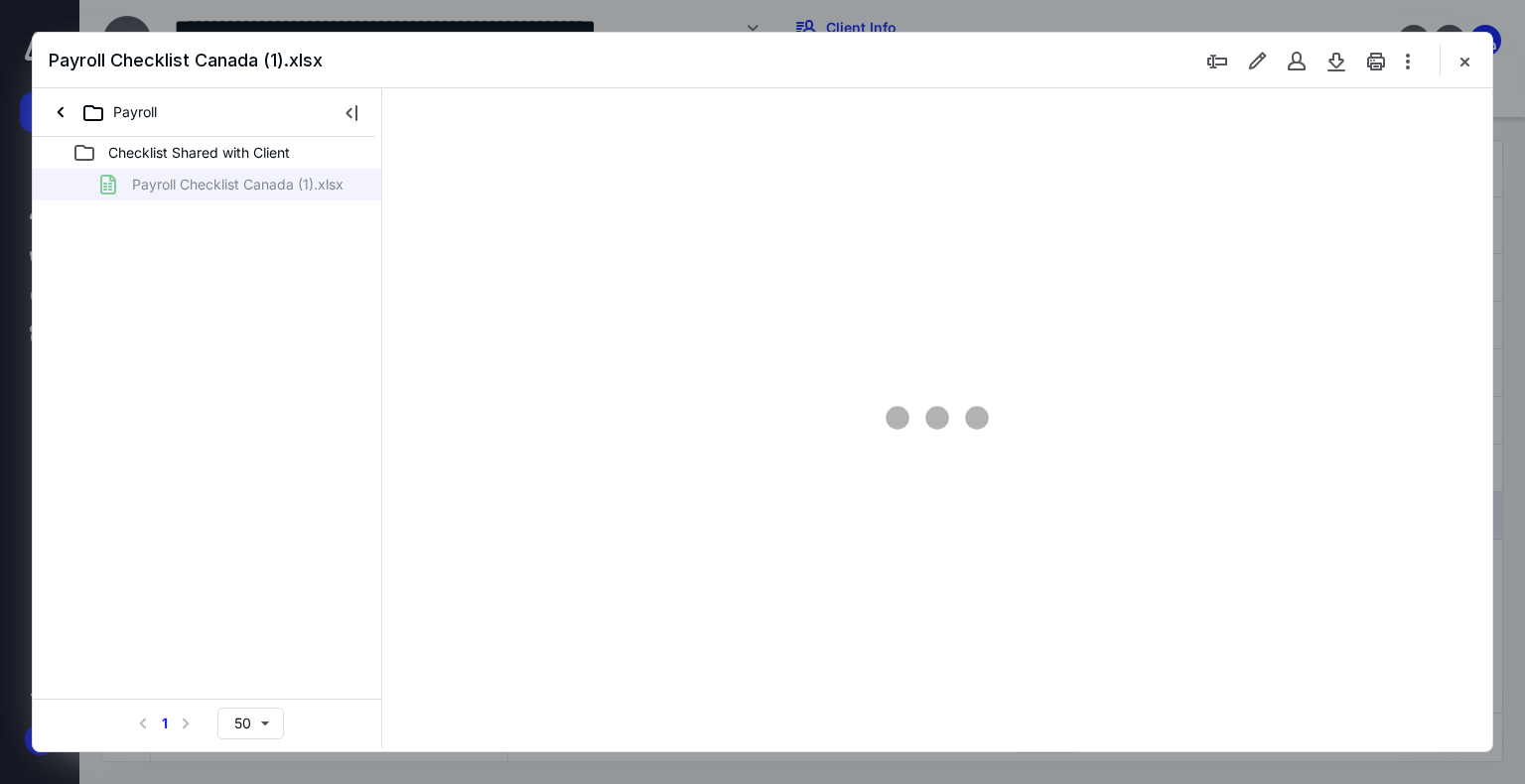 scroll, scrollTop: 79, scrollLeft: 81, axis: both 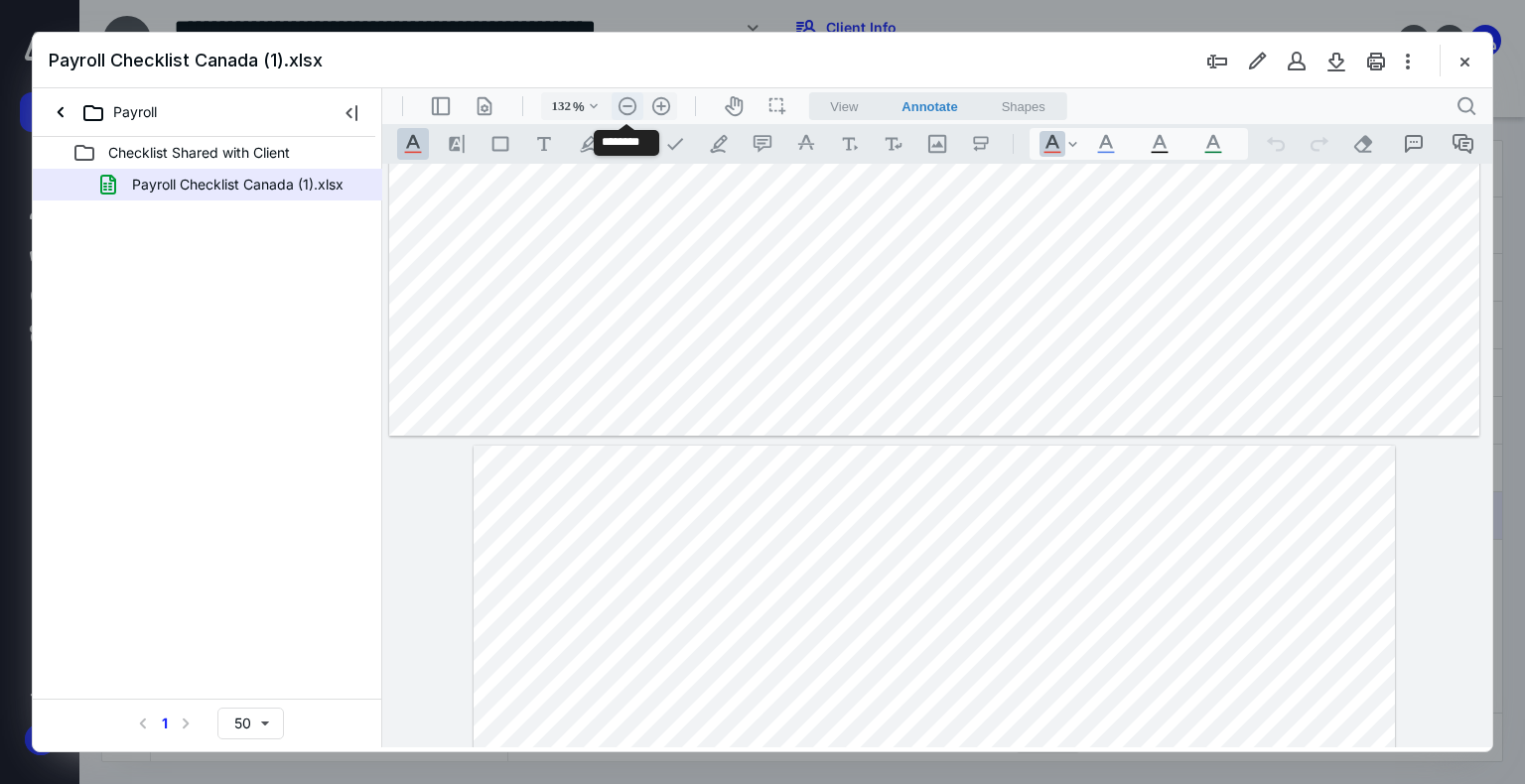 click on ".cls-1{fill:#abb0c4;} icon - header - zoom - out - line" at bounding box center [627, 106] 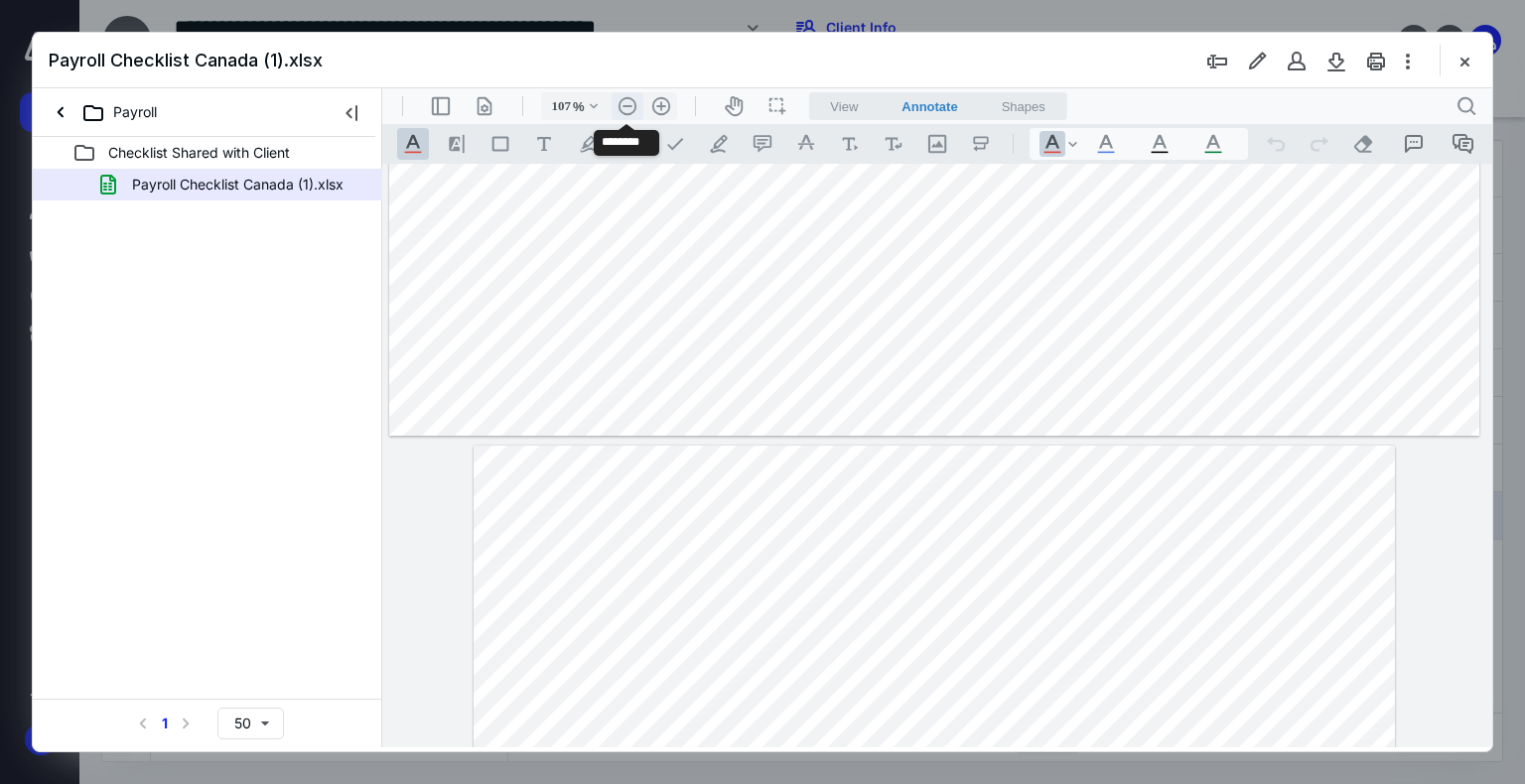 scroll, scrollTop: 16, scrollLeft: 0, axis: vertical 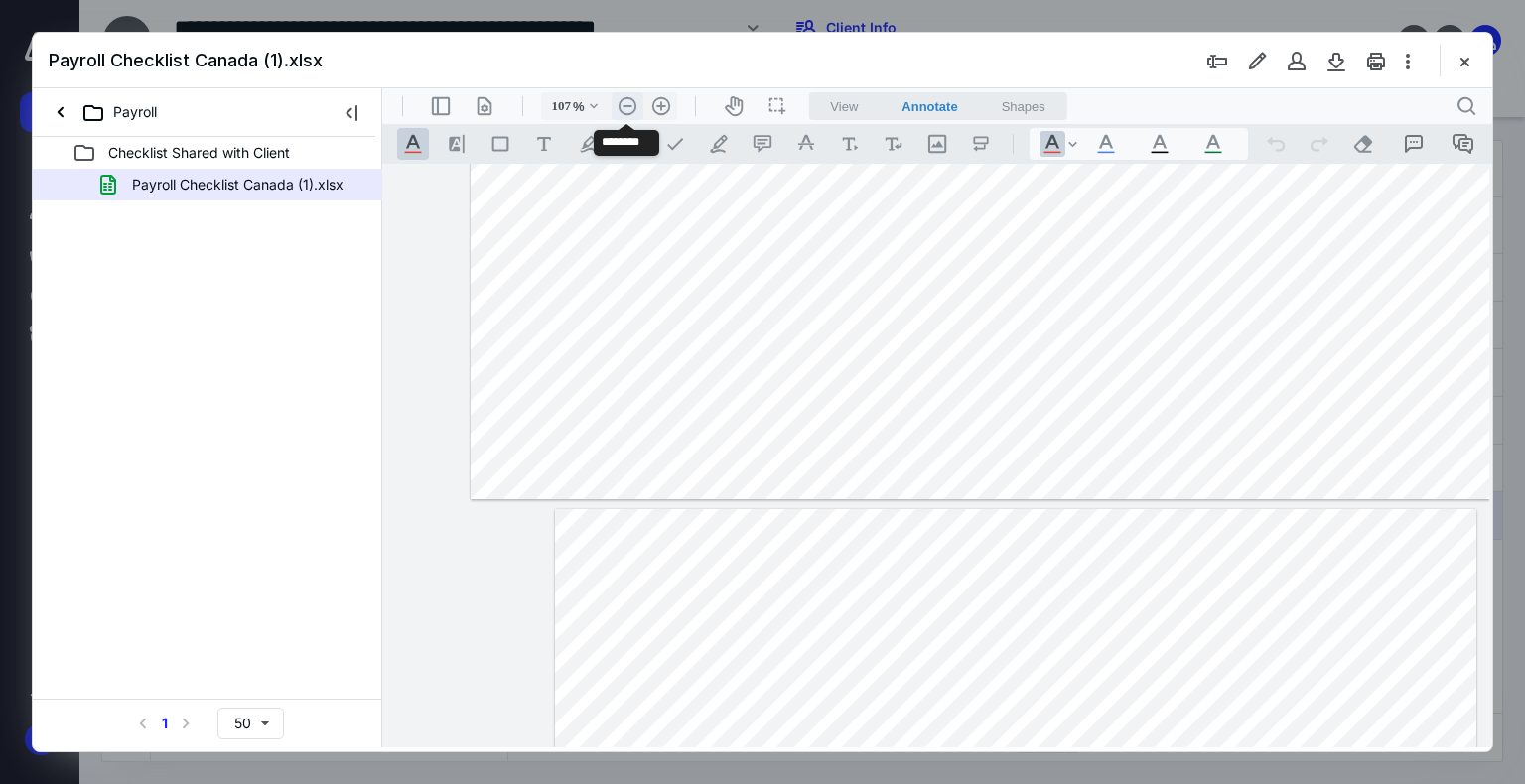 click on ".cls-1{fill:#abb0c4;} icon - header - zoom - out - line" at bounding box center [627, 106] 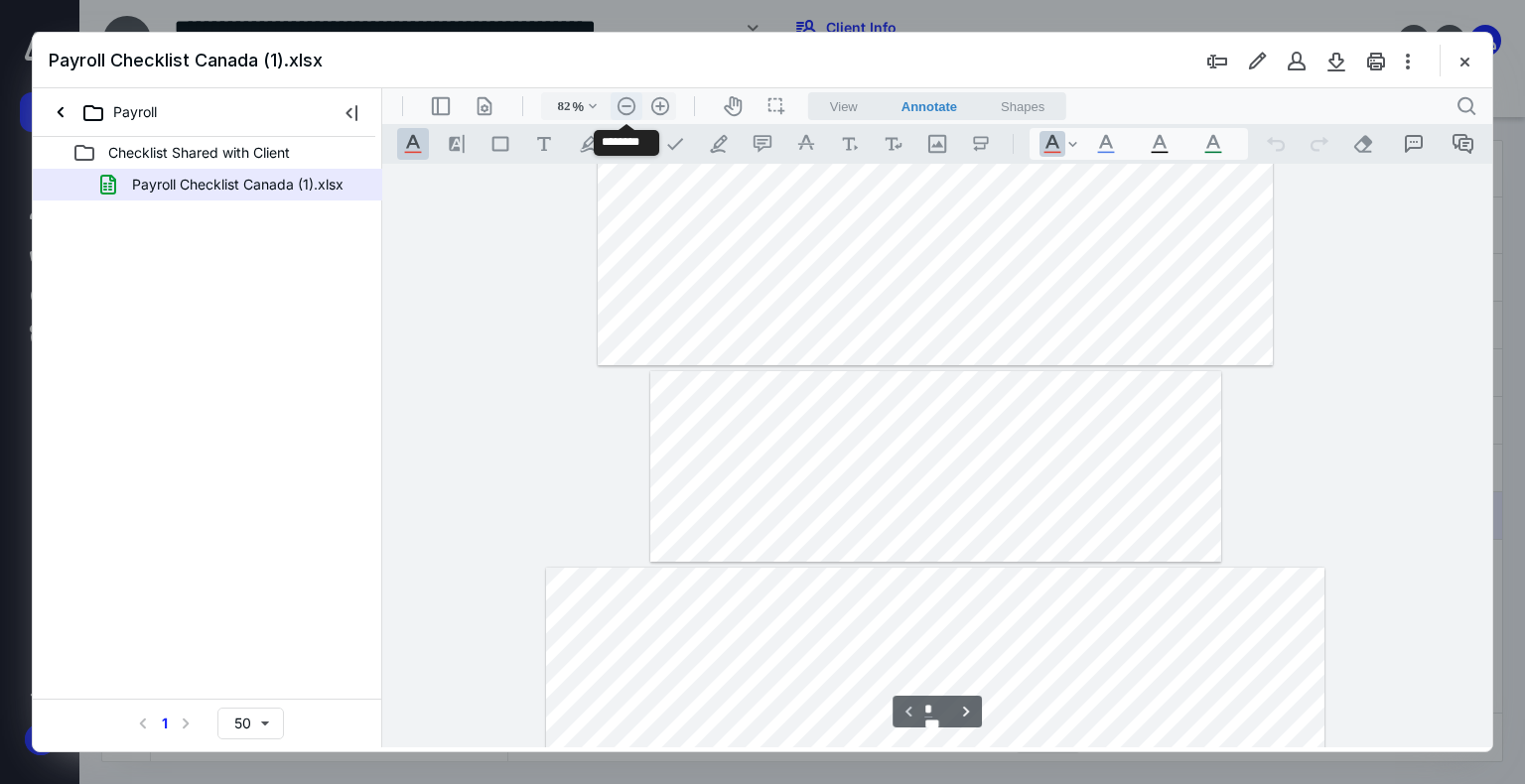 scroll, scrollTop: 0, scrollLeft: 0, axis: both 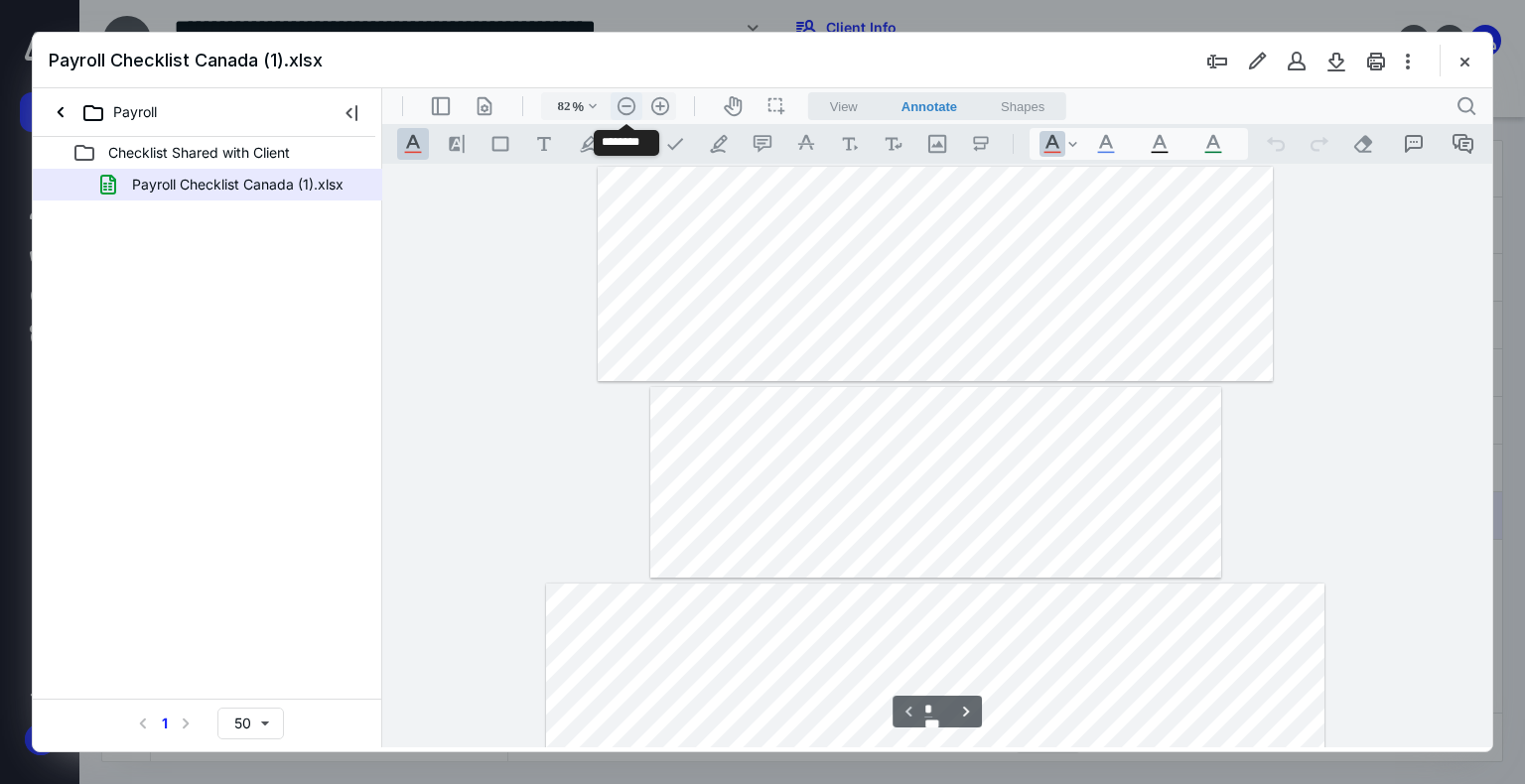 click on ".cls-1{fill:#abb0c4;} icon - header - zoom - out - line" at bounding box center [626, 106] 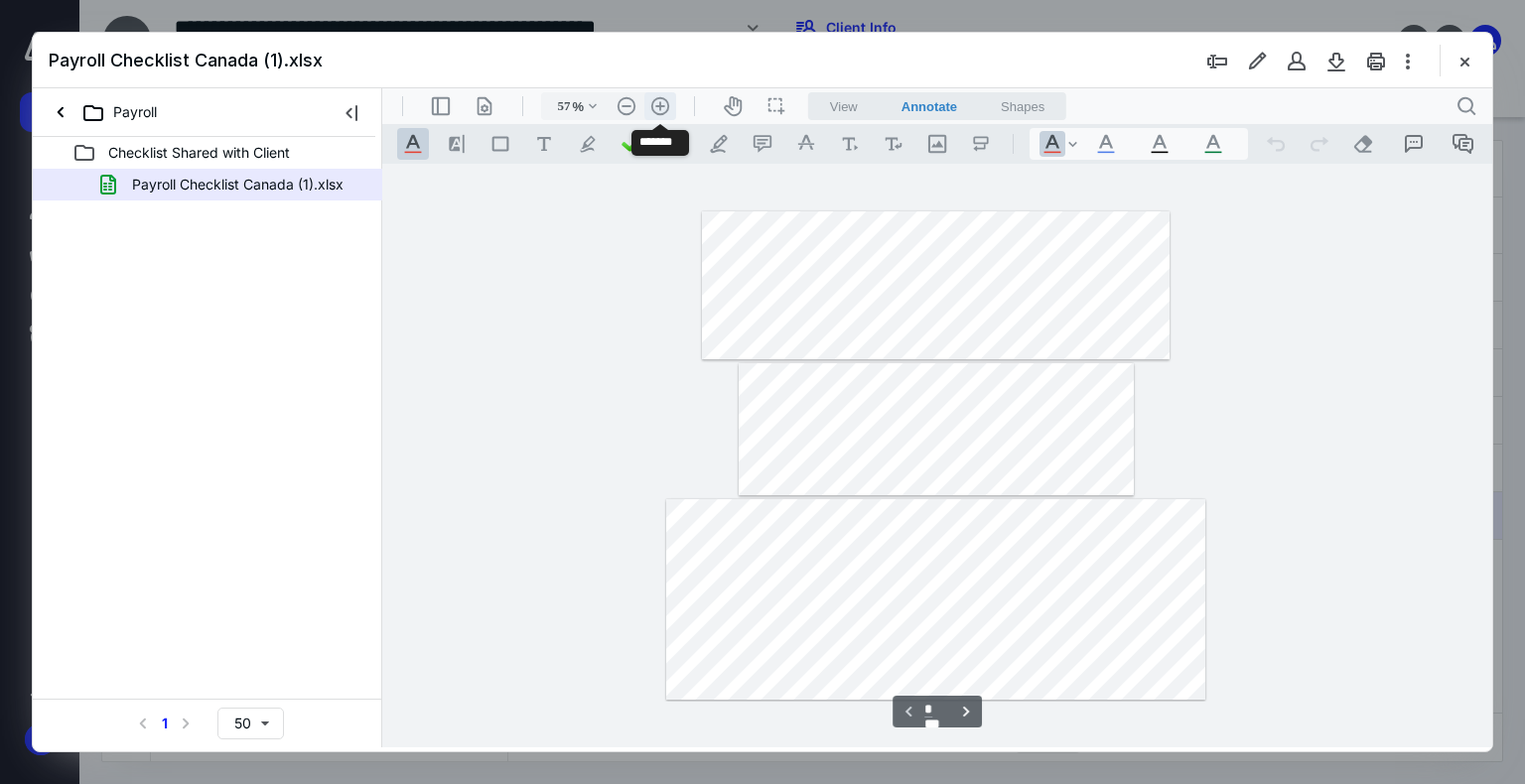 click on ".cls-1{fill:#abb0c4;} icon - header - zoom - in - line" at bounding box center (660, 106) 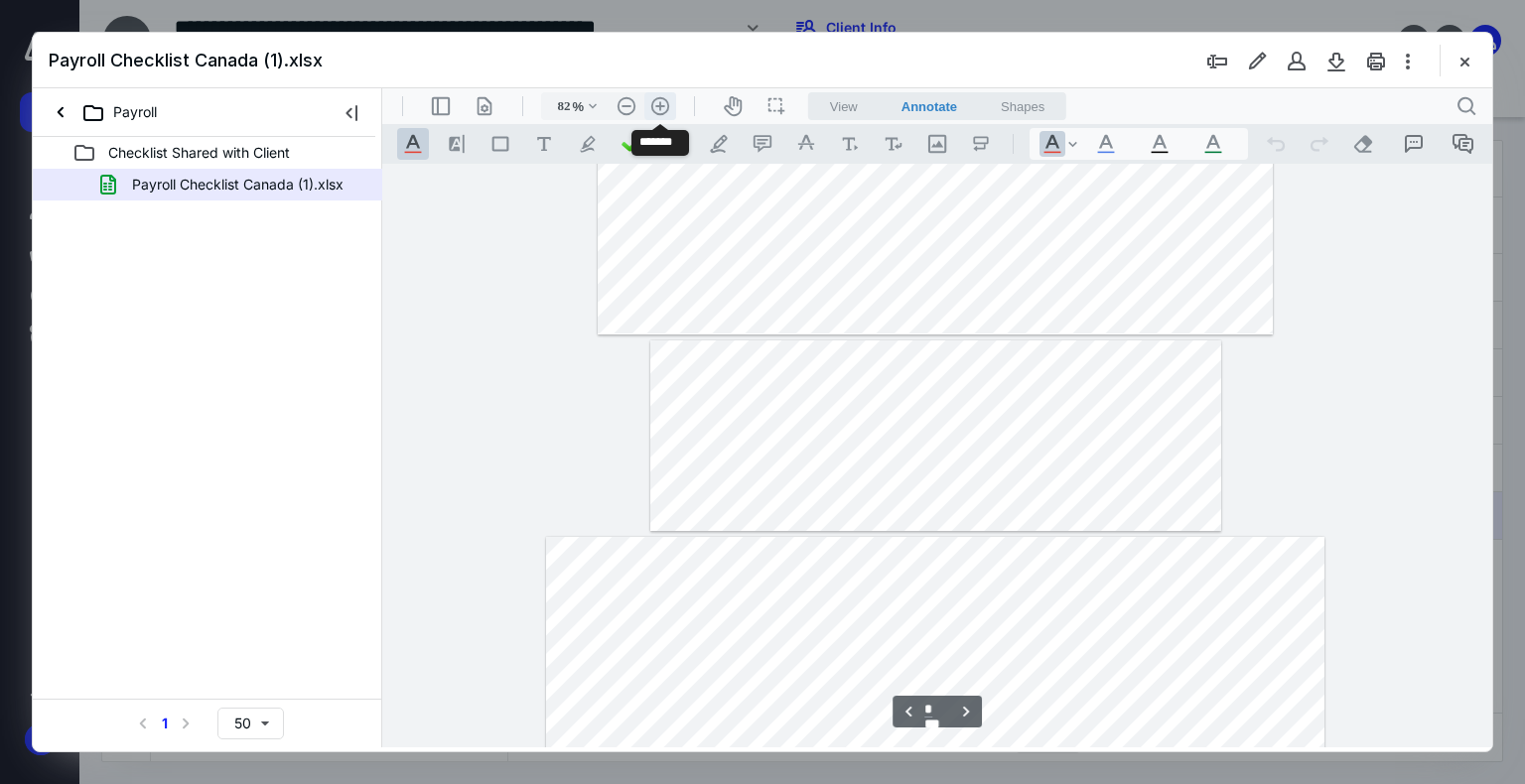 click on ".cls-1{fill:#abb0c4;} icon - header - zoom - in - line" at bounding box center [660, 106] 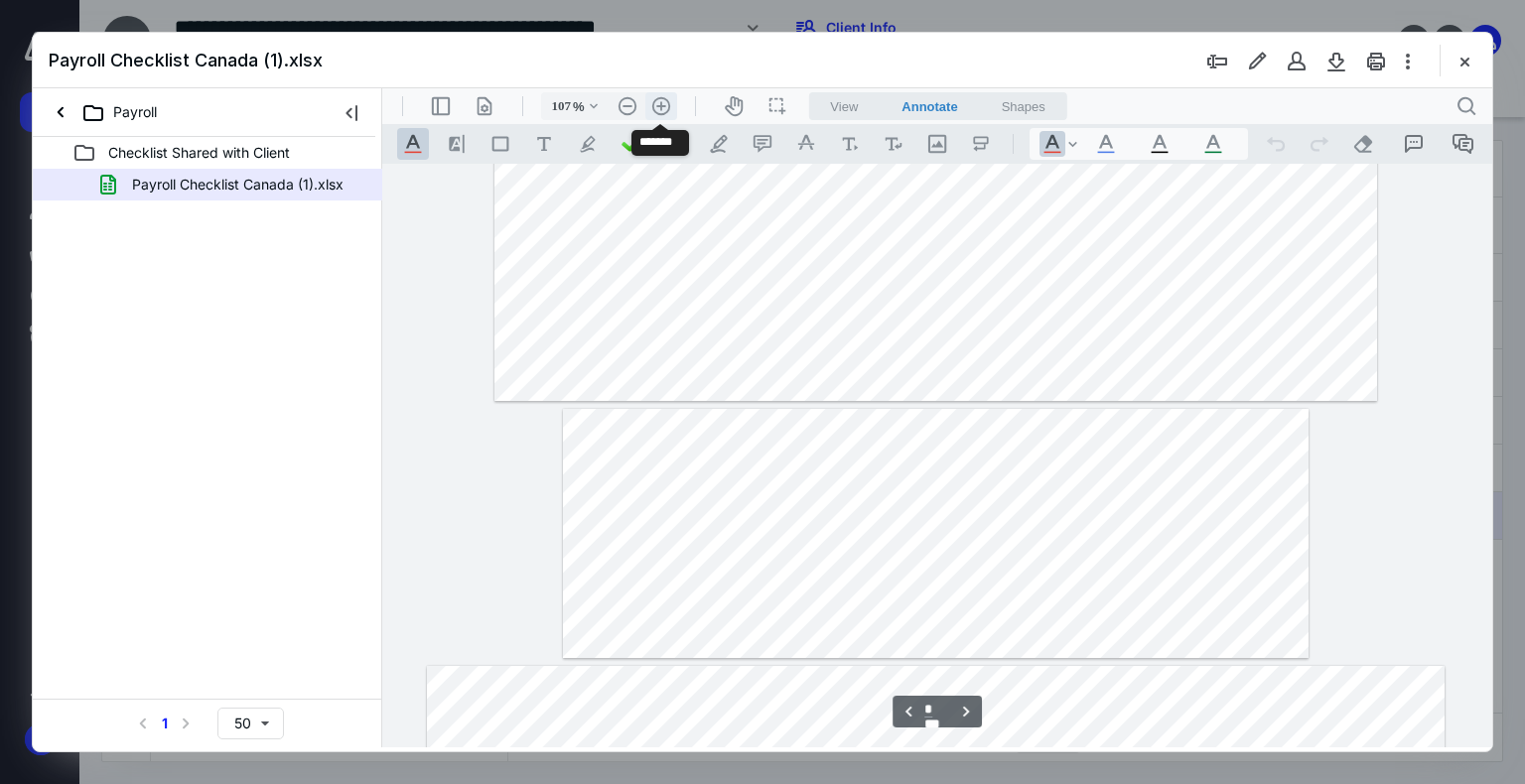 scroll, scrollTop: 139, scrollLeft: 0, axis: vertical 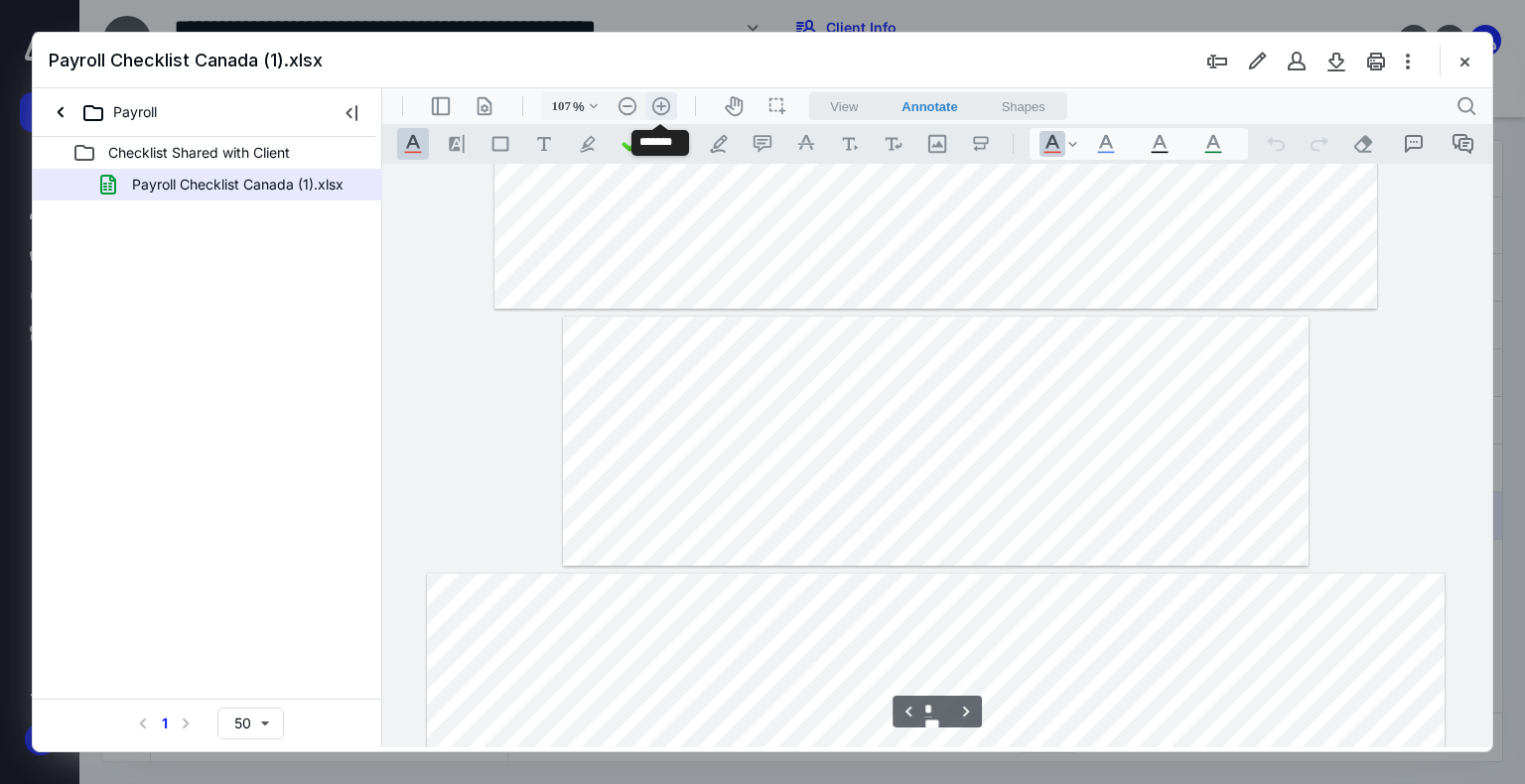 click on ".cls-1{fill:#abb0c4;} icon - header - zoom - in - line" at bounding box center [661, 106] 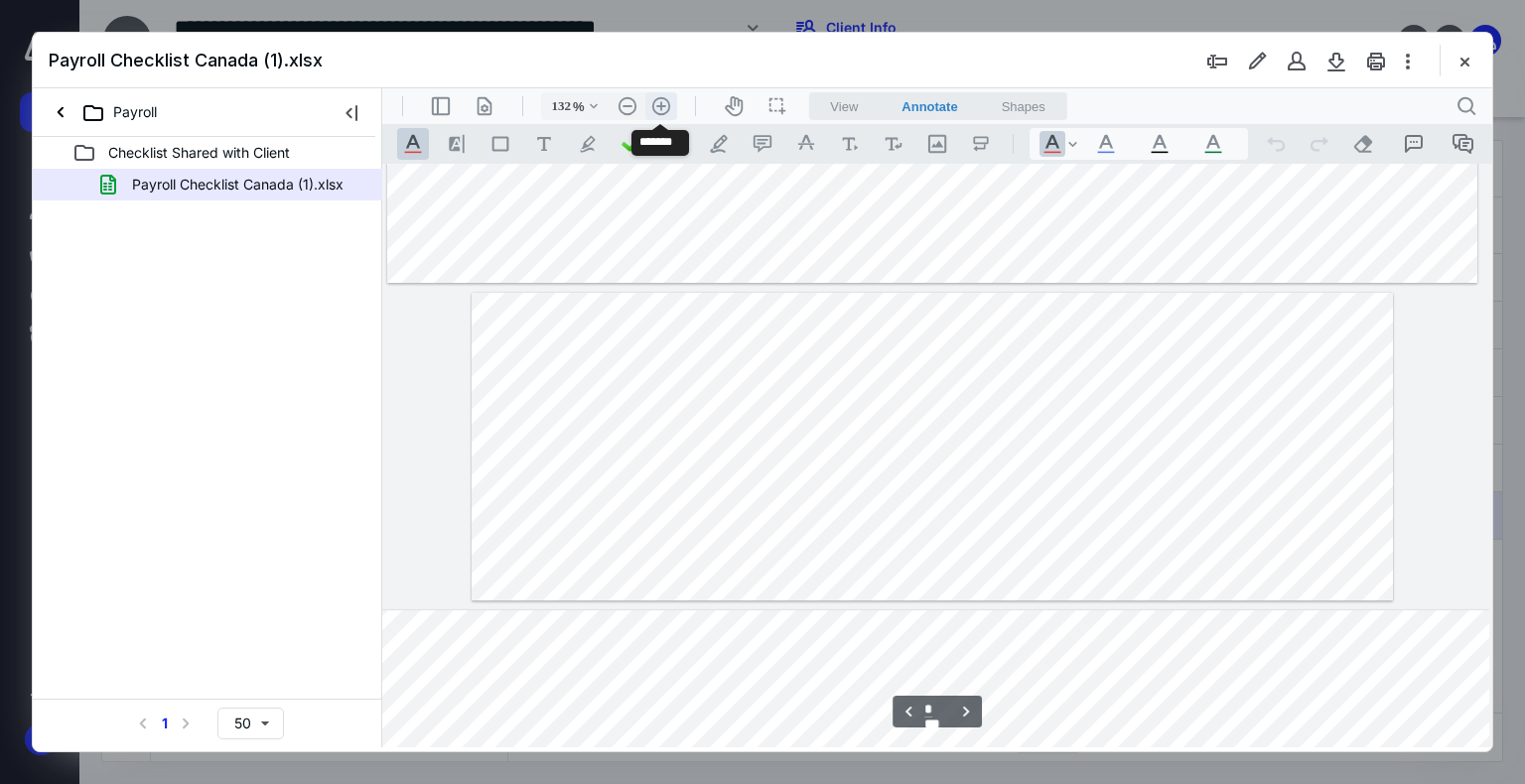 click on ".cls-1{fill:#abb0c4;} icon - header - zoom - in - line" at bounding box center [661, 106] 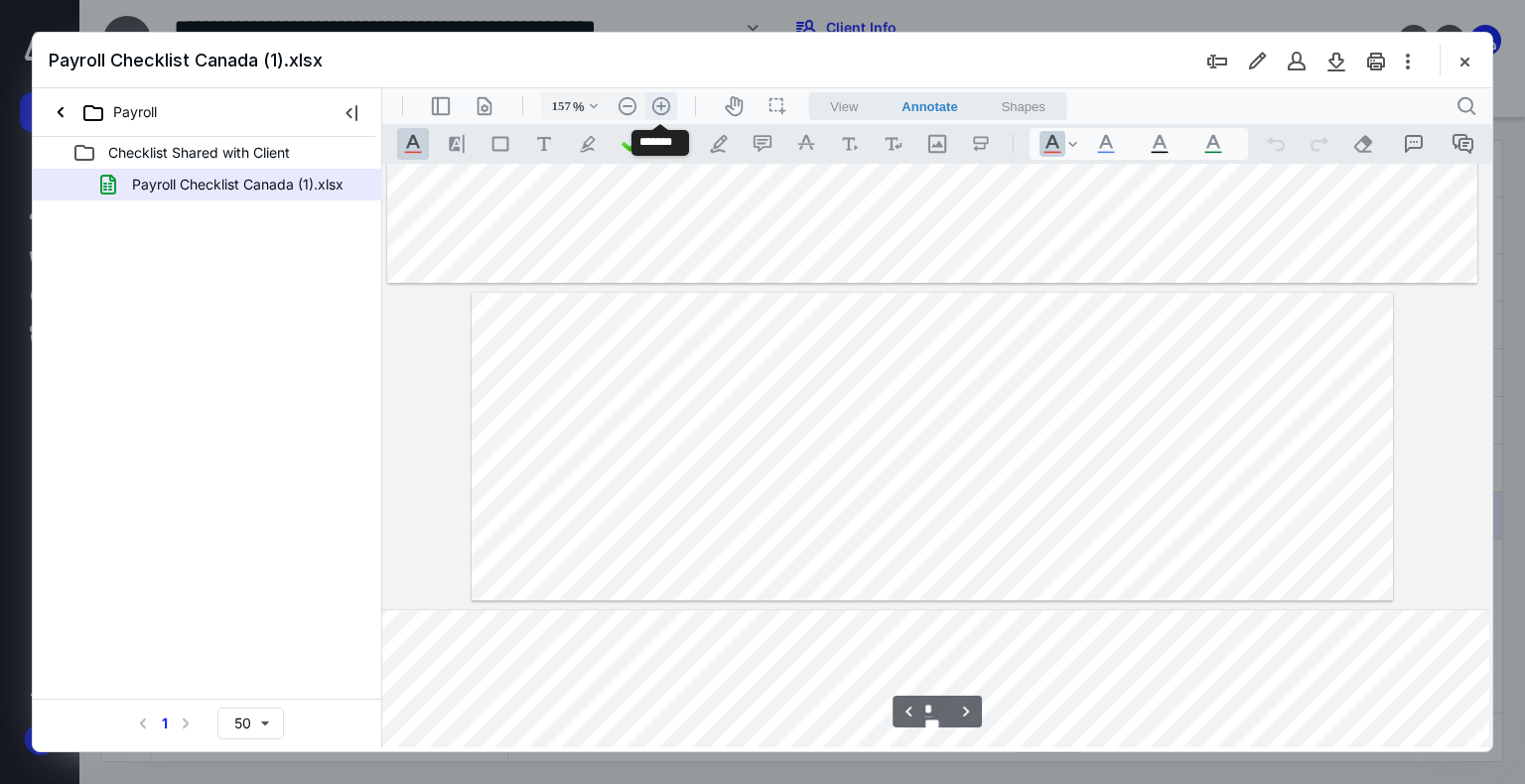 scroll, scrollTop: 326, scrollLeft: 206, axis: both 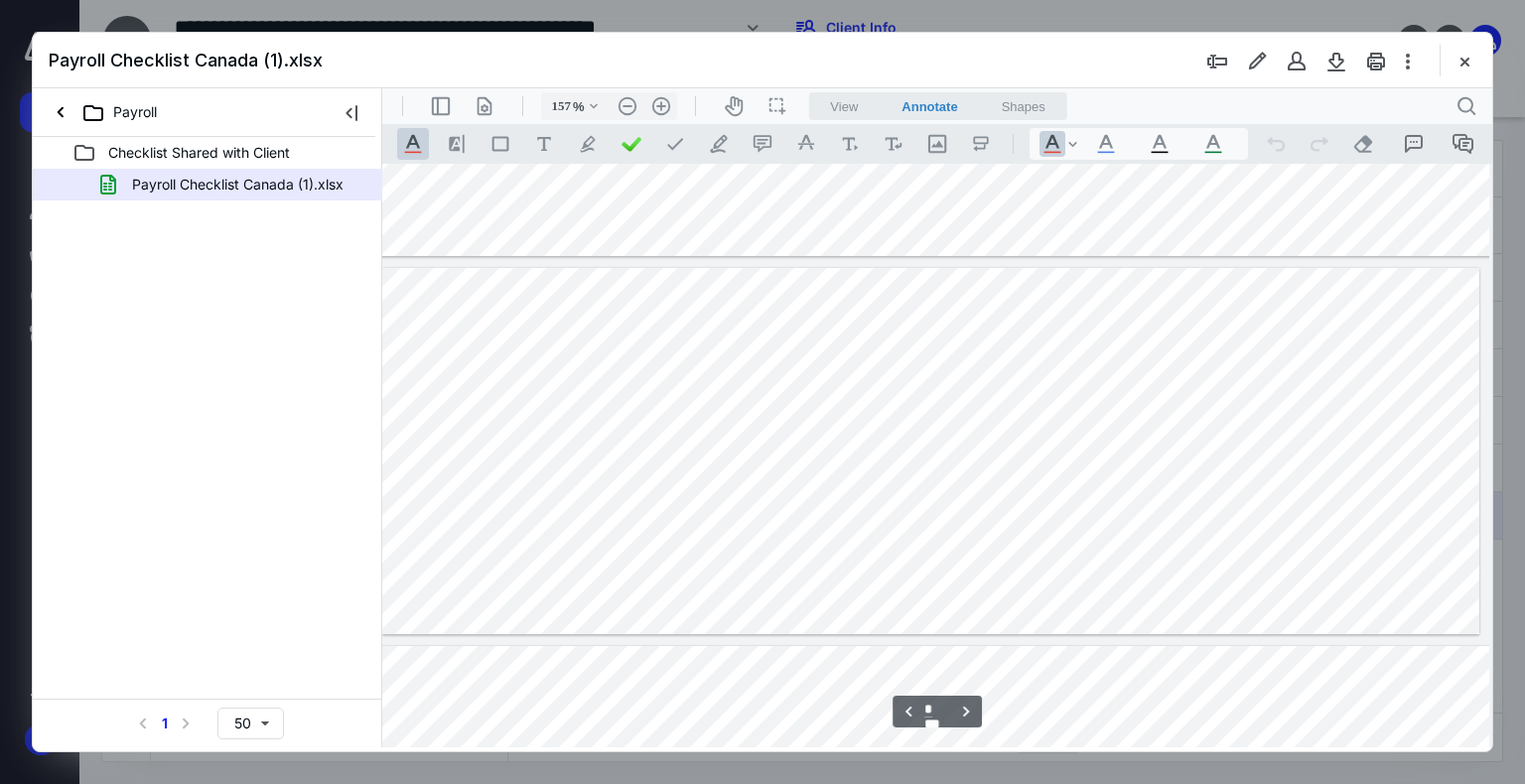 drag, startPoint x: 964, startPoint y: 426, endPoint x: 951, endPoint y: 458, distance: 34.539832 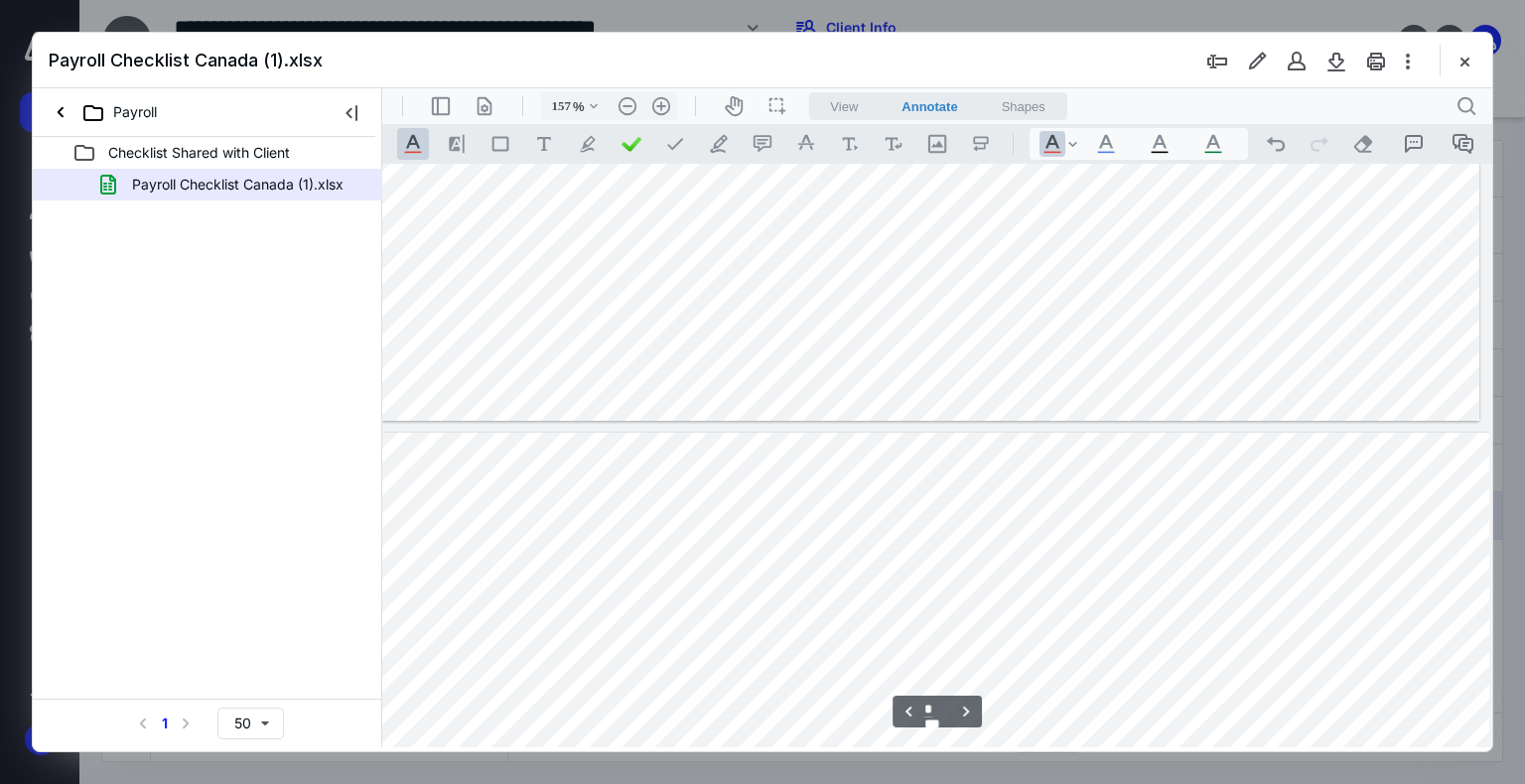 scroll, scrollTop: 544, scrollLeft: 206, axis: both 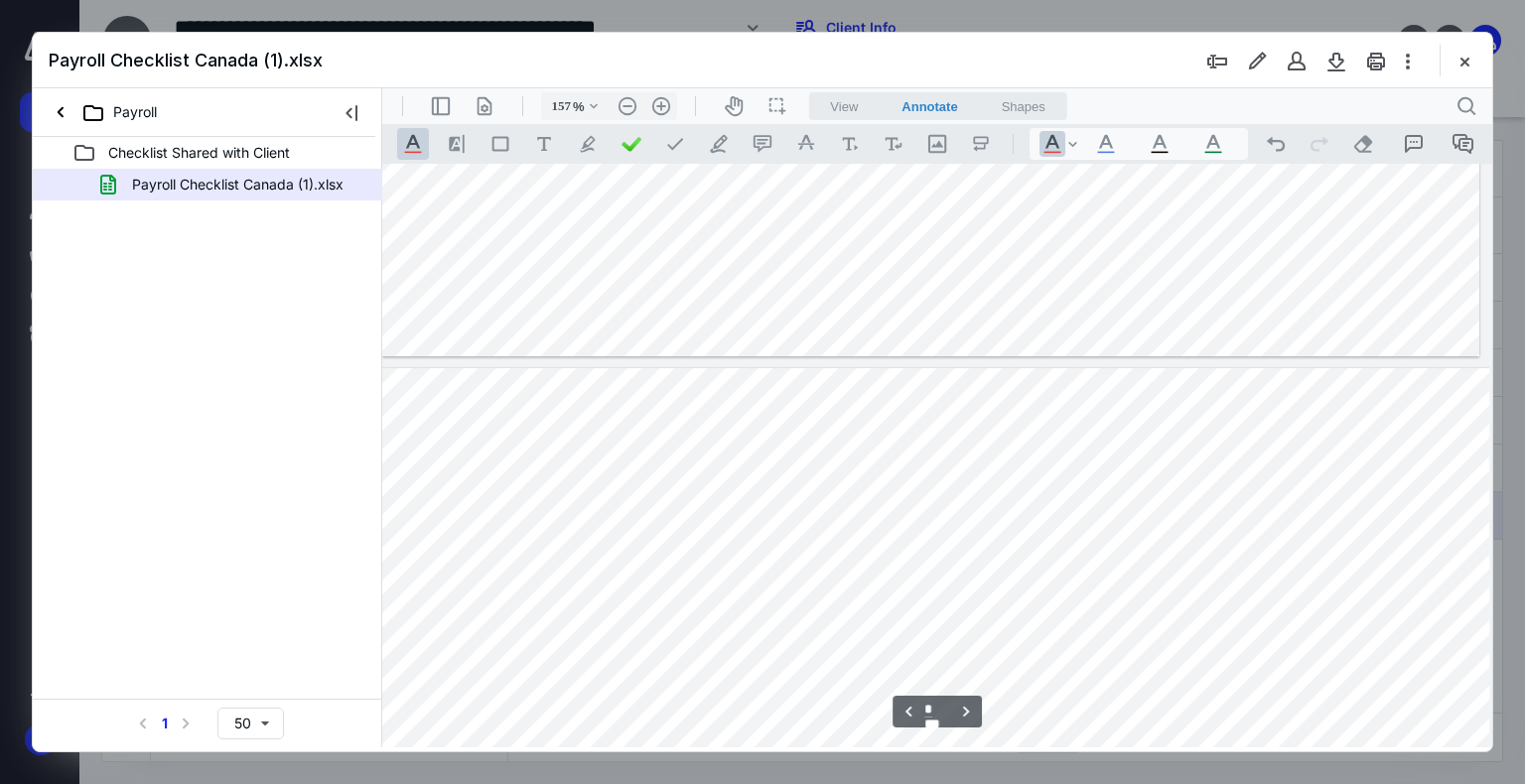 type on "*" 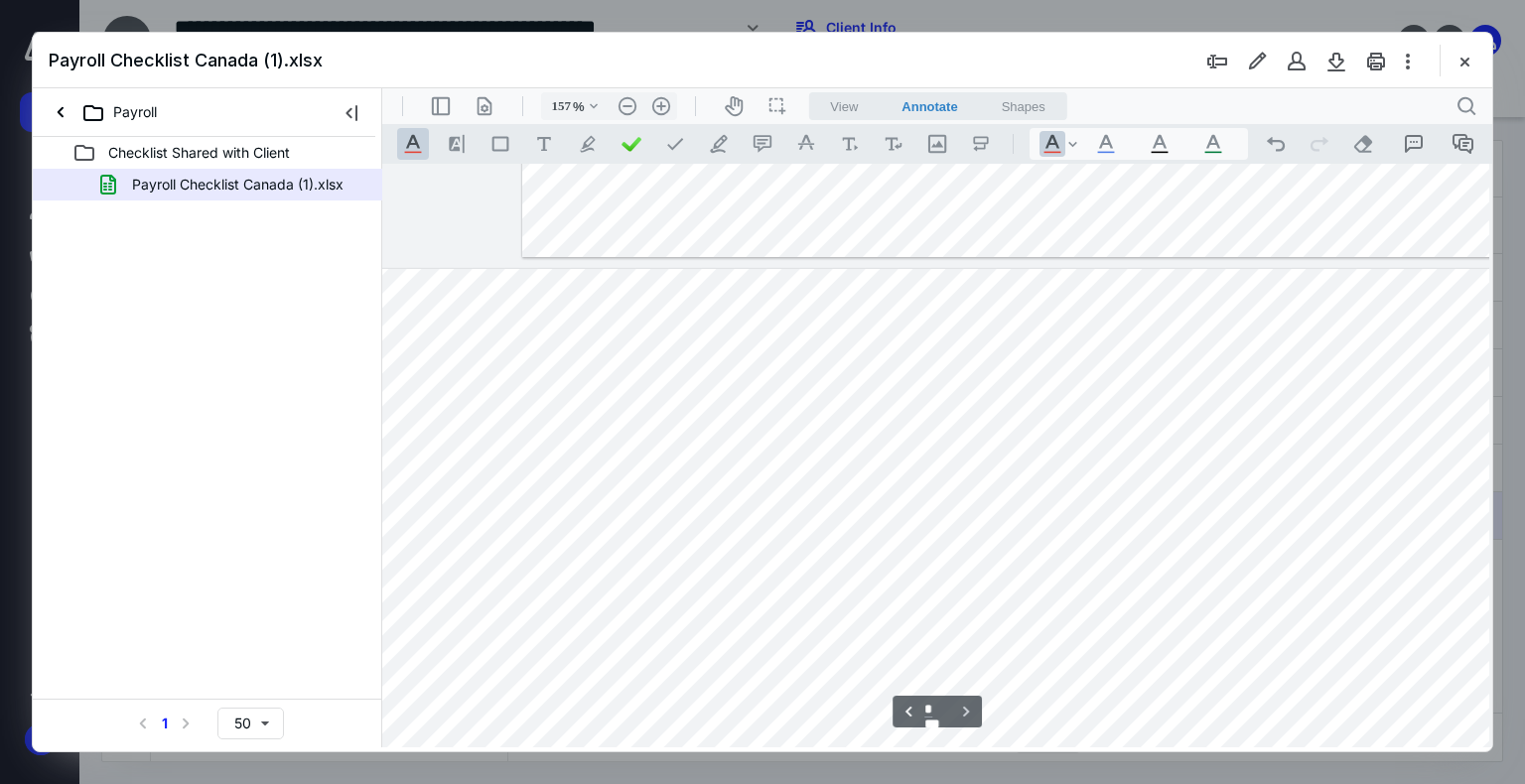 scroll, scrollTop: 792, scrollLeft: 66, axis: both 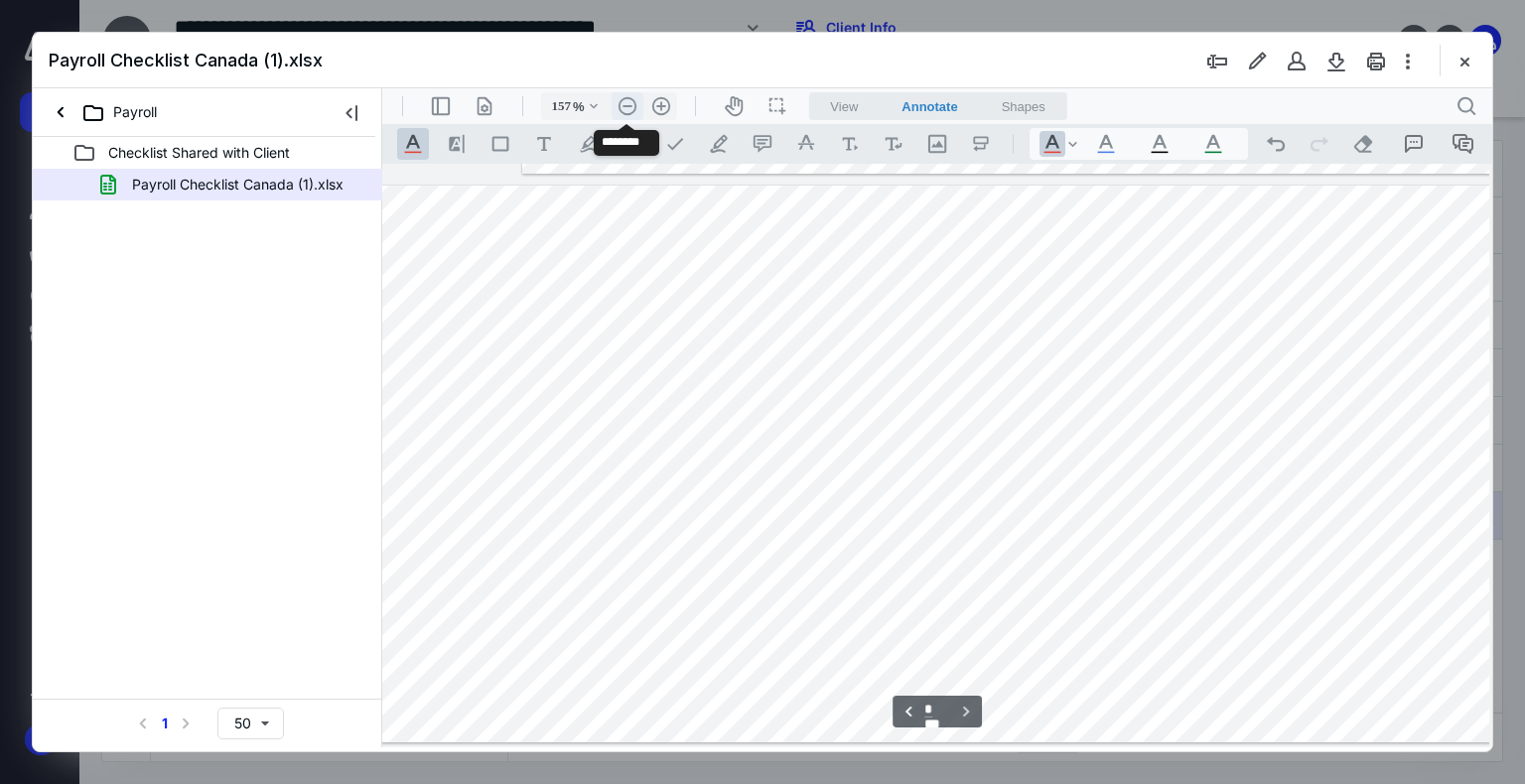 click on ".cls-1{fill:#abb0c4;} icon - header - zoom - out - line" at bounding box center (627, 106) 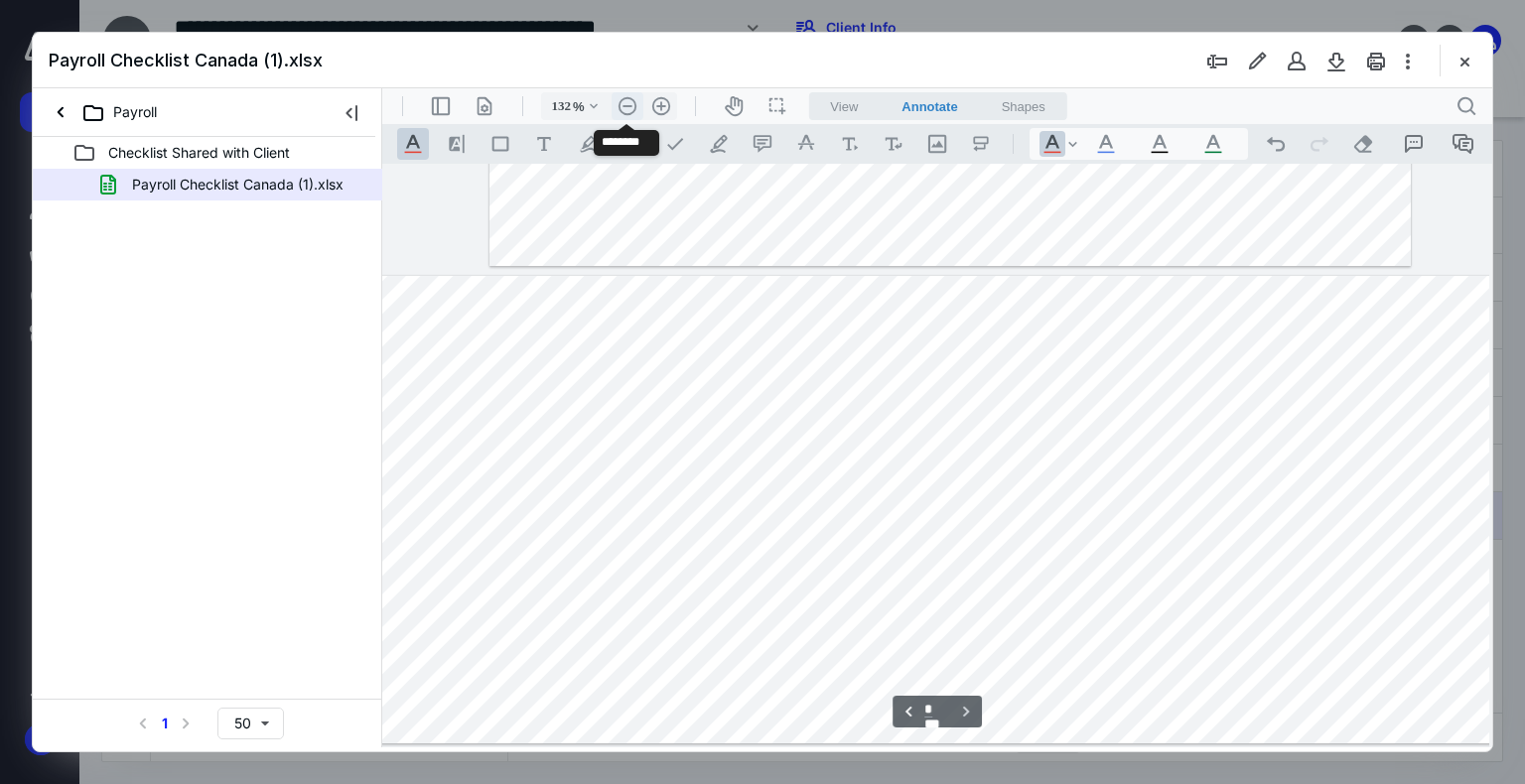 scroll, scrollTop: 573, scrollLeft: 0, axis: vertical 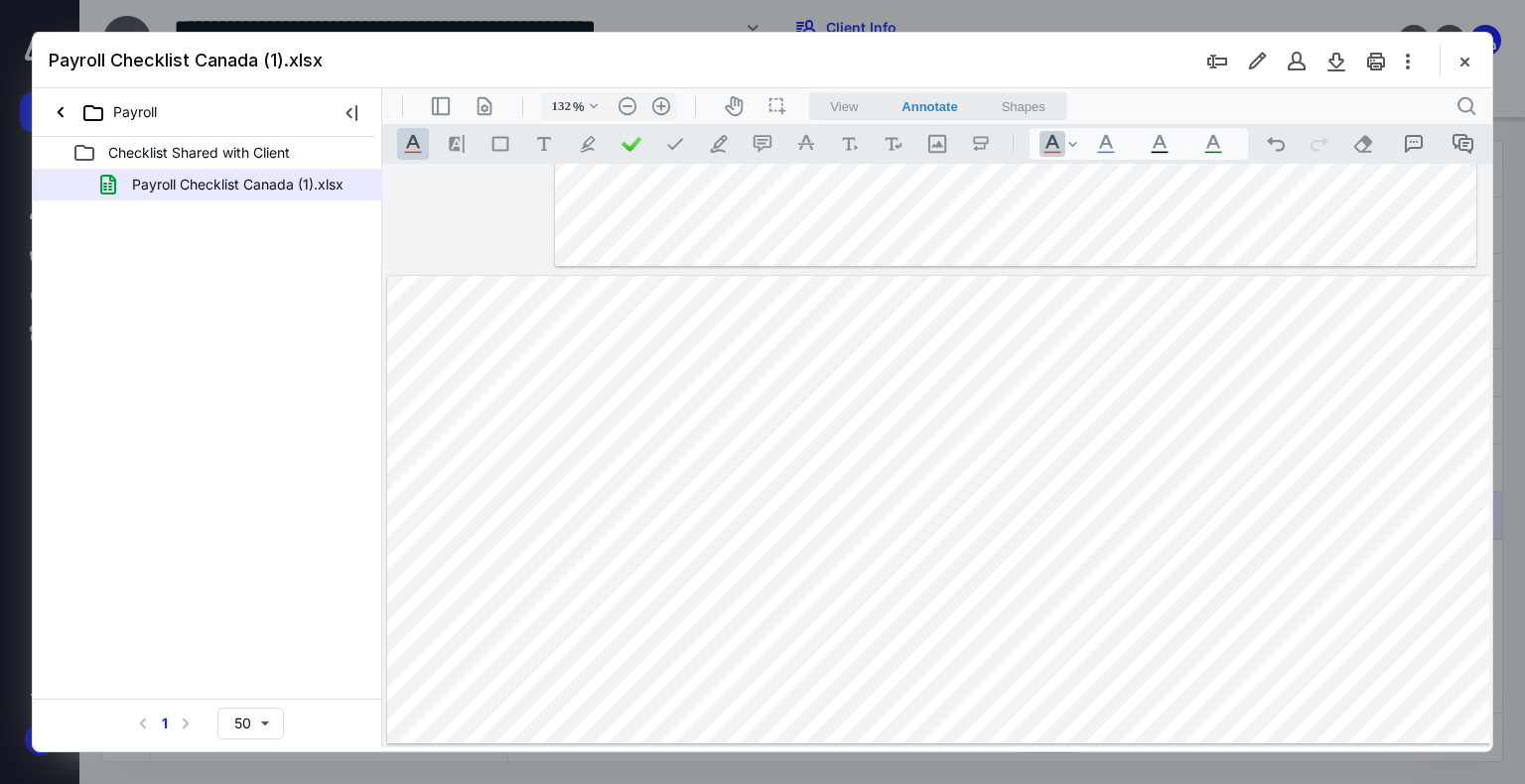click on "View Annotate Shapes" at bounding box center [937, 106] 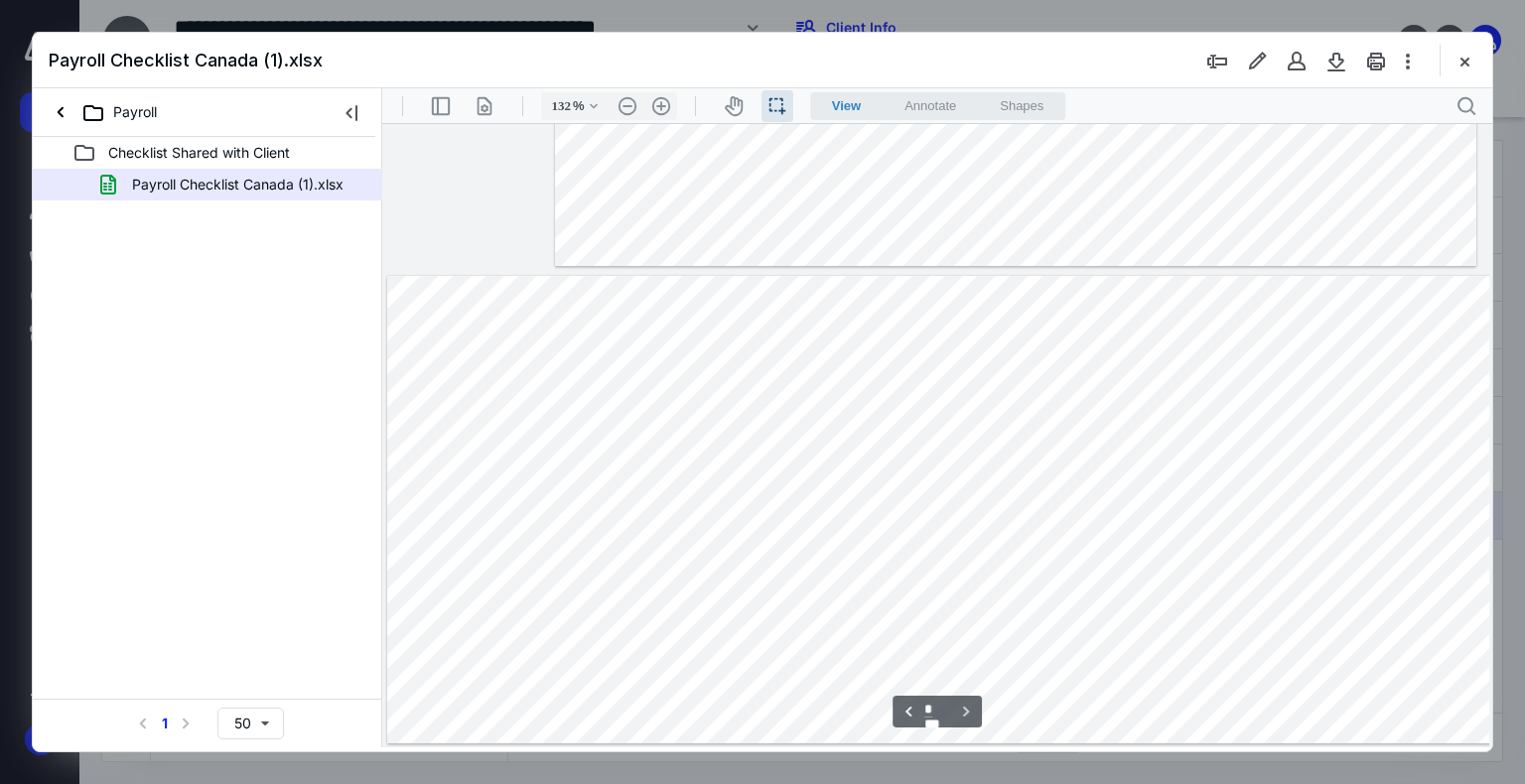 click at bounding box center (1016, 510) 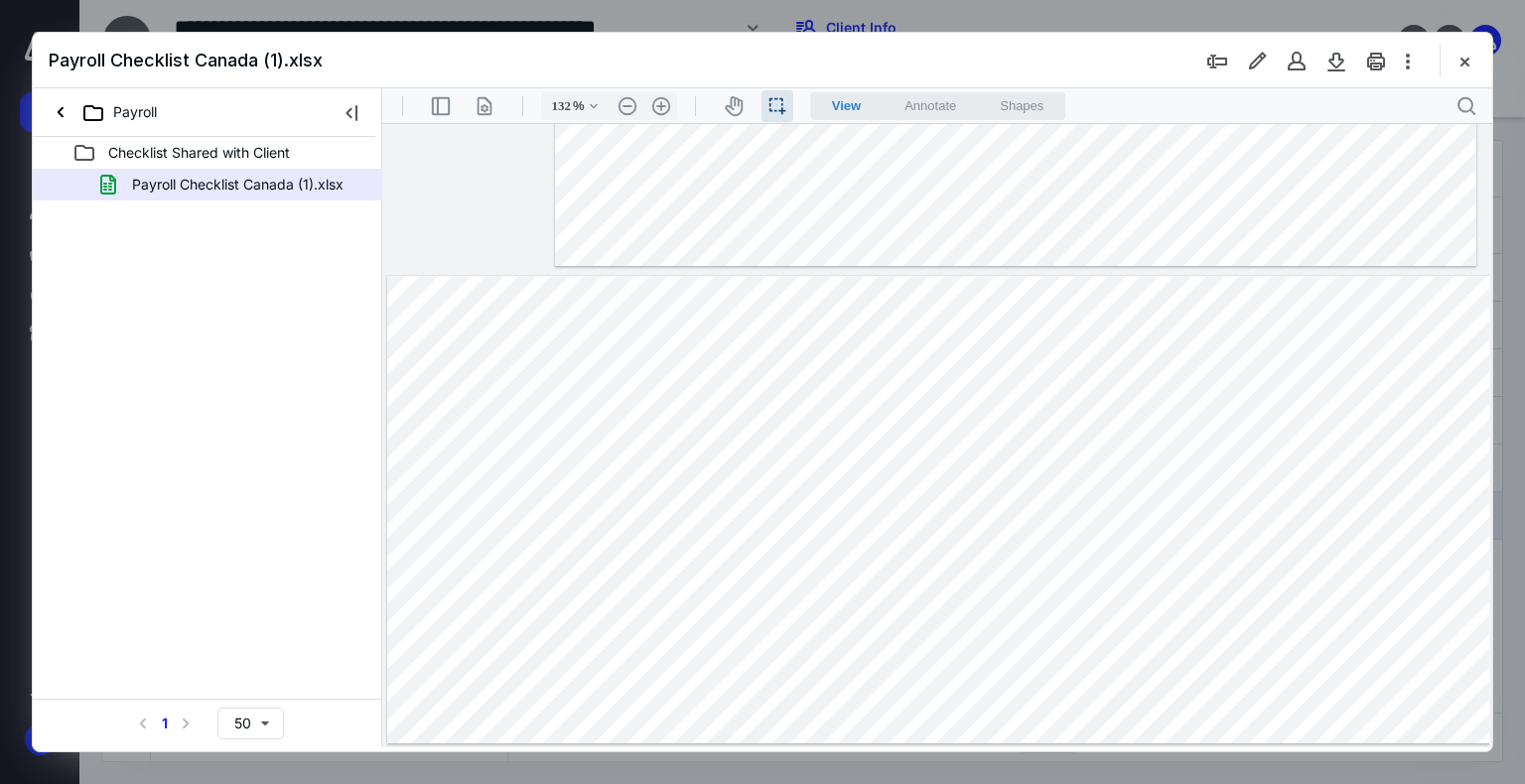 drag, startPoint x: 757, startPoint y: 472, endPoint x: 845, endPoint y: 475, distance: 88.051122 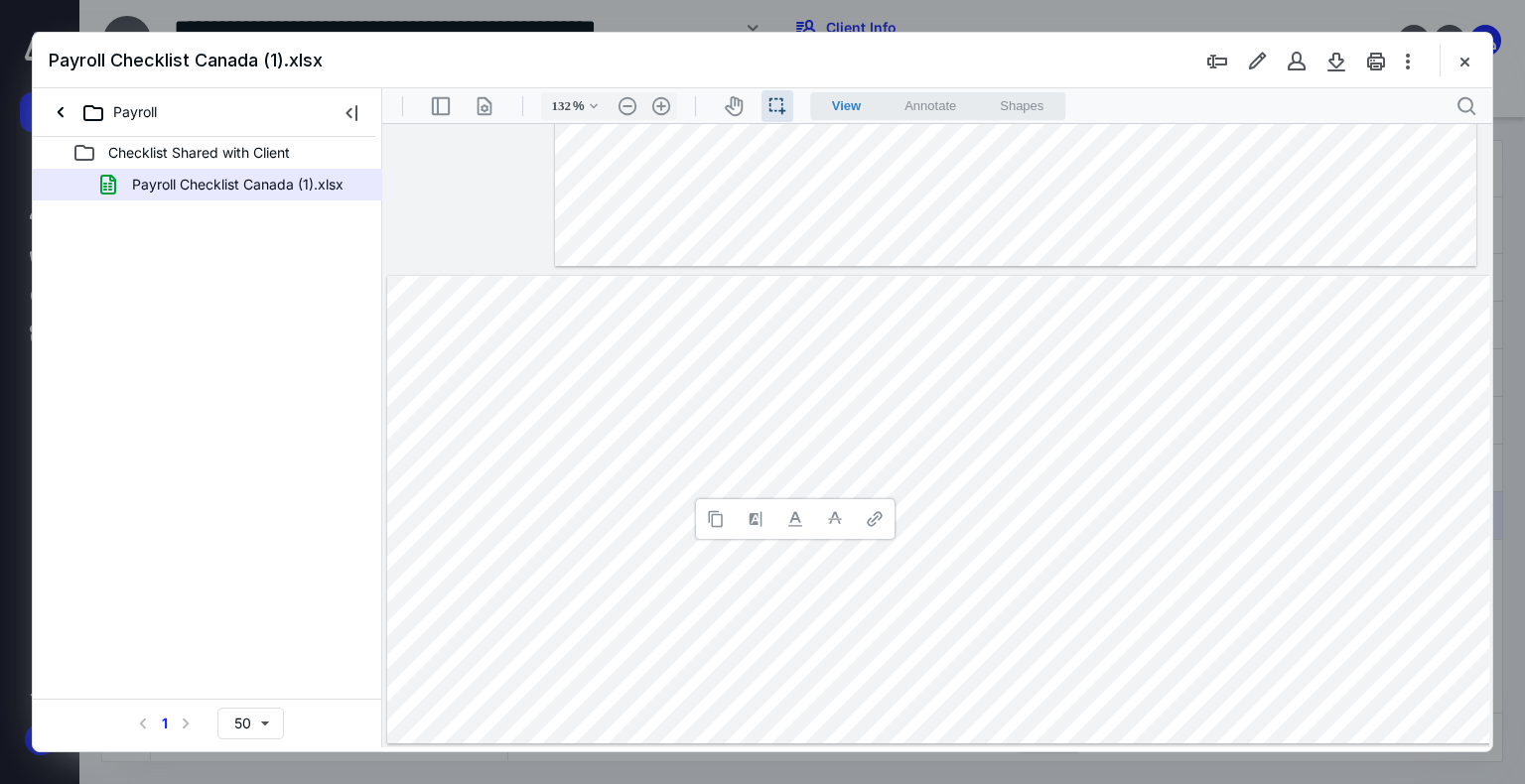 copy on "Select" 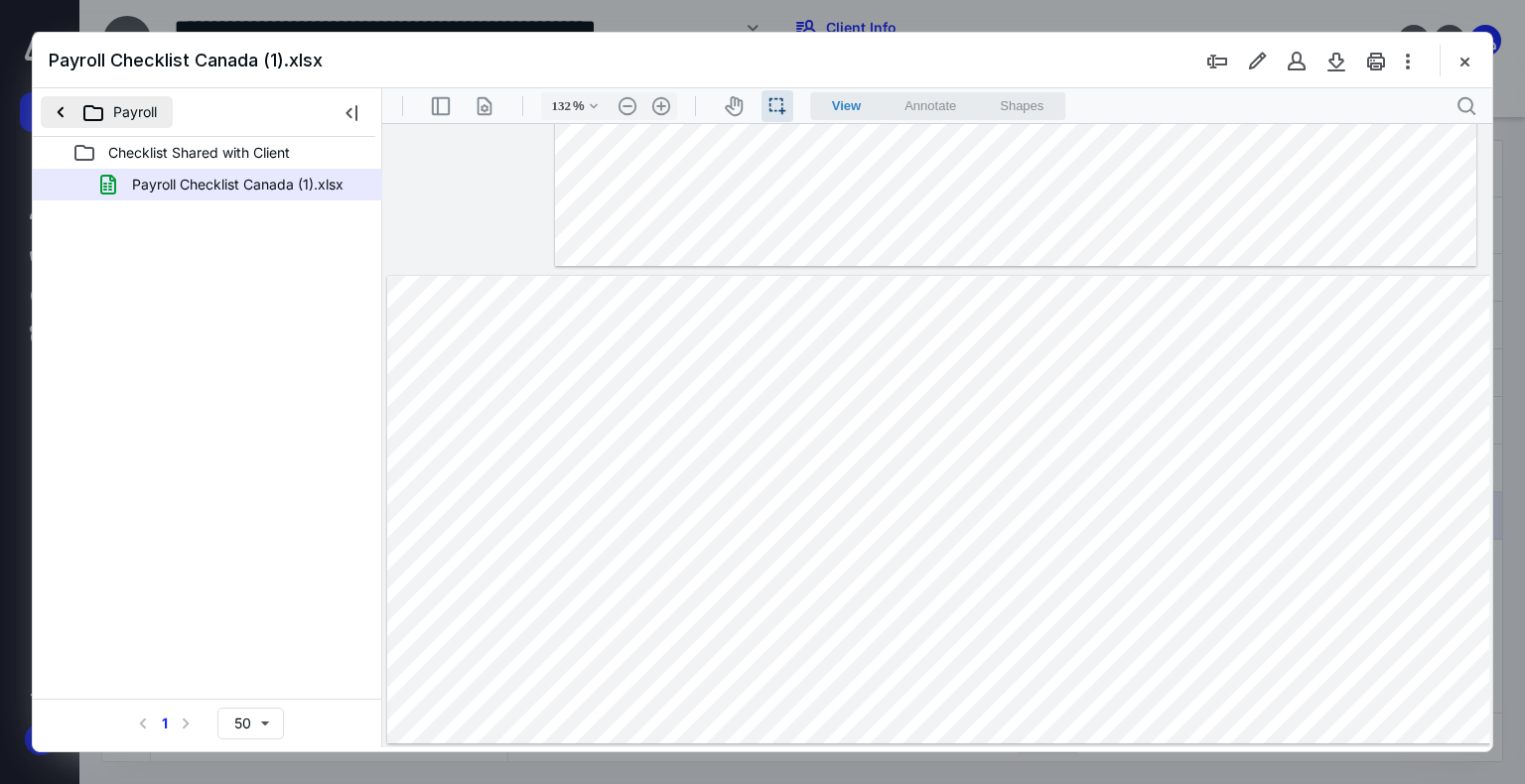 click on "Payroll" at bounding box center [106, 112] 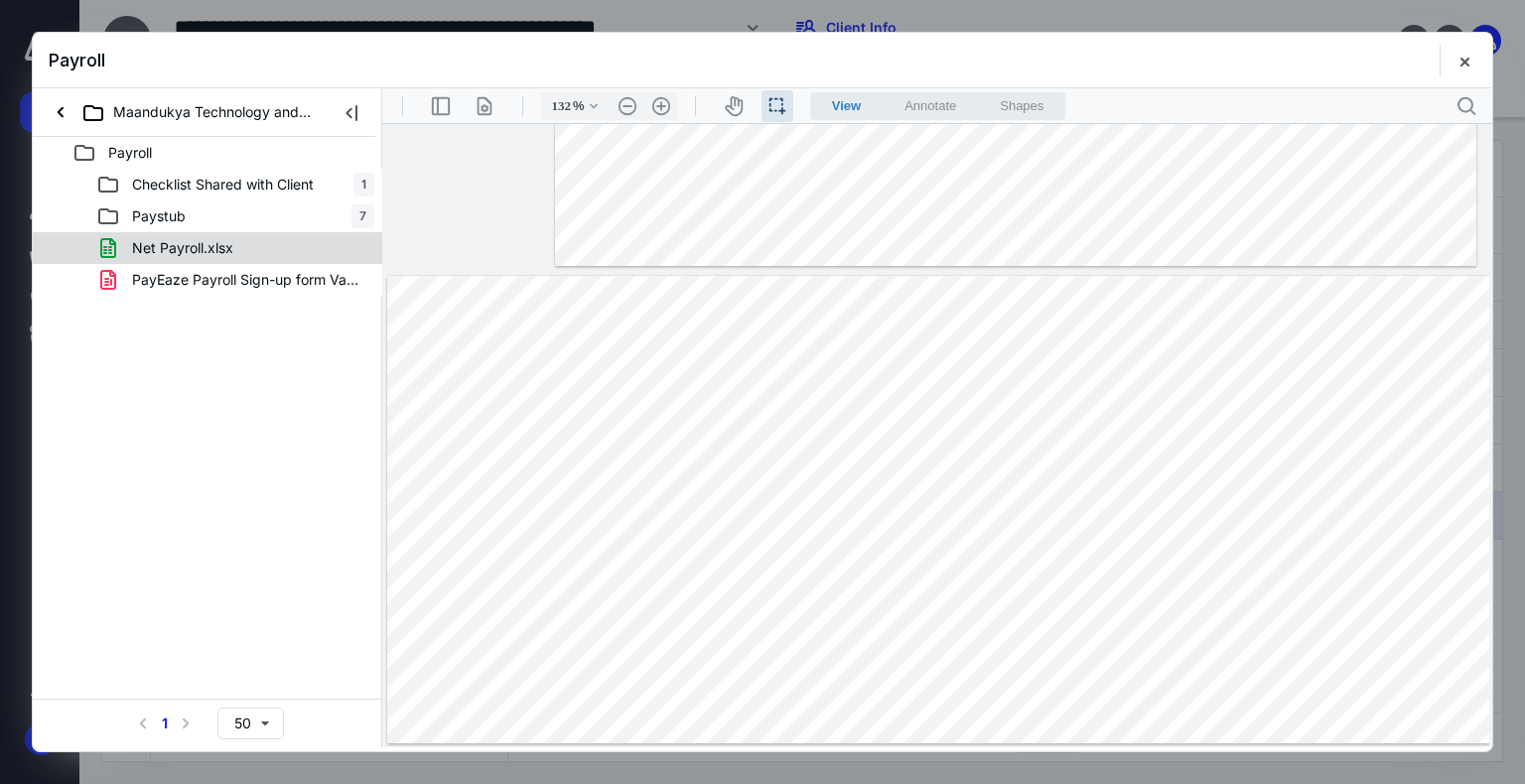 type 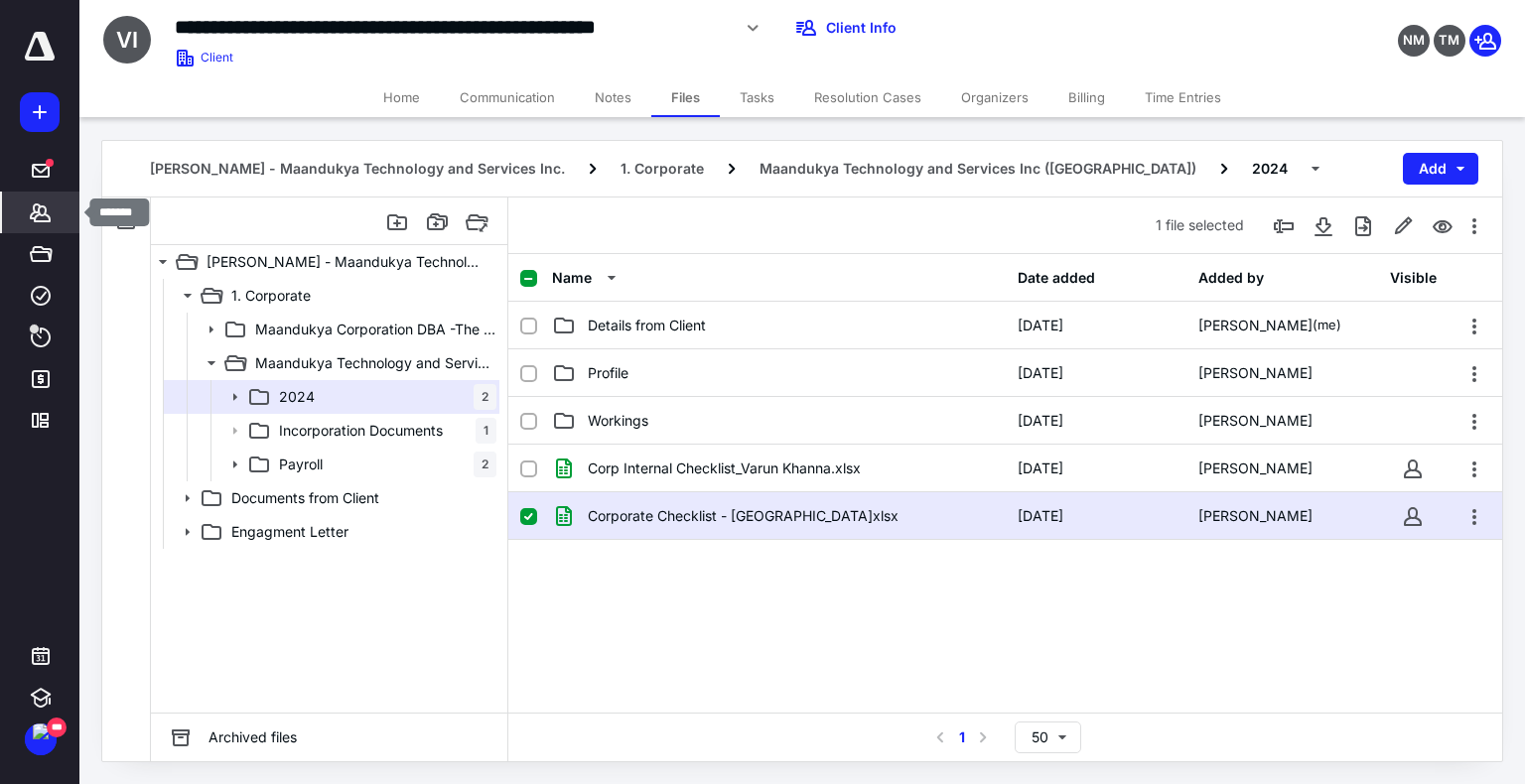 click 